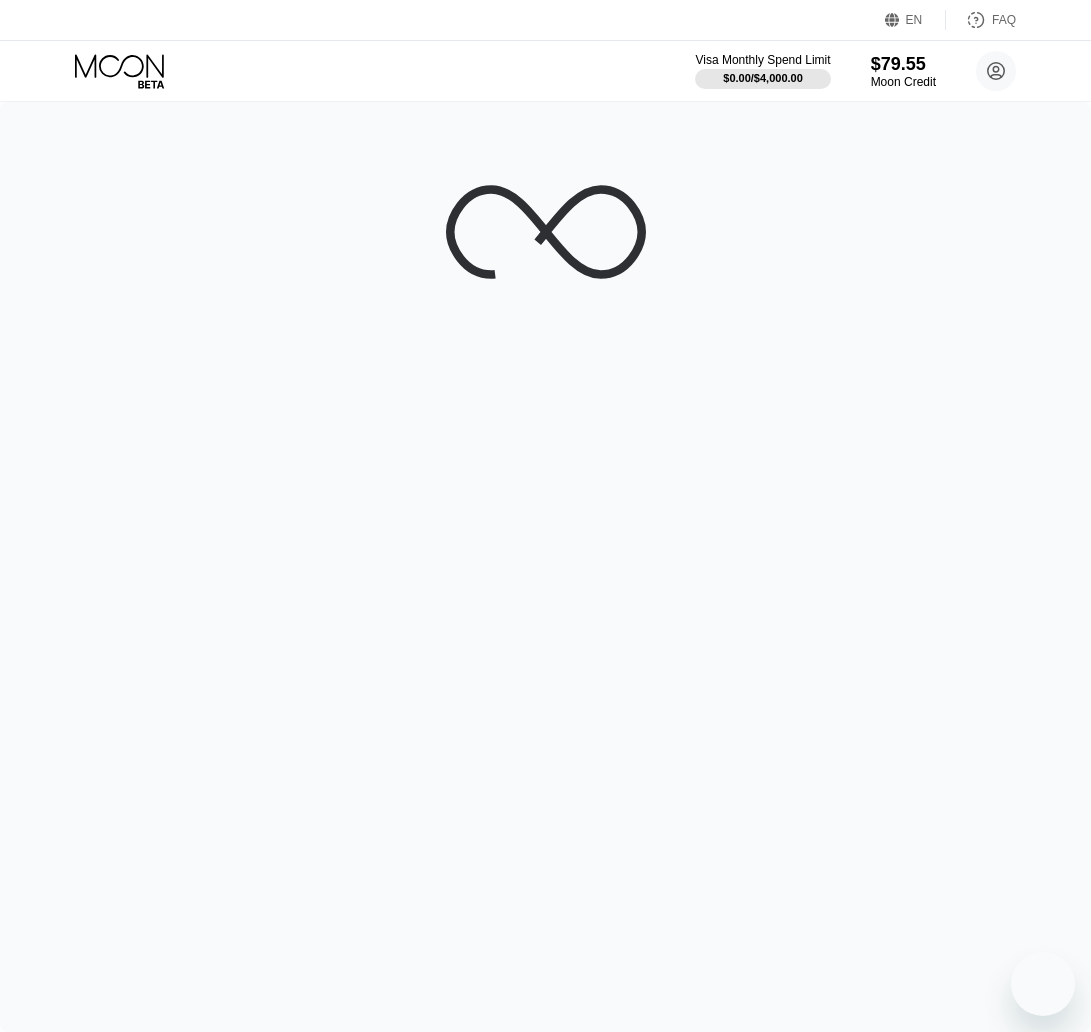 scroll, scrollTop: 0, scrollLeft: 0, axis: both 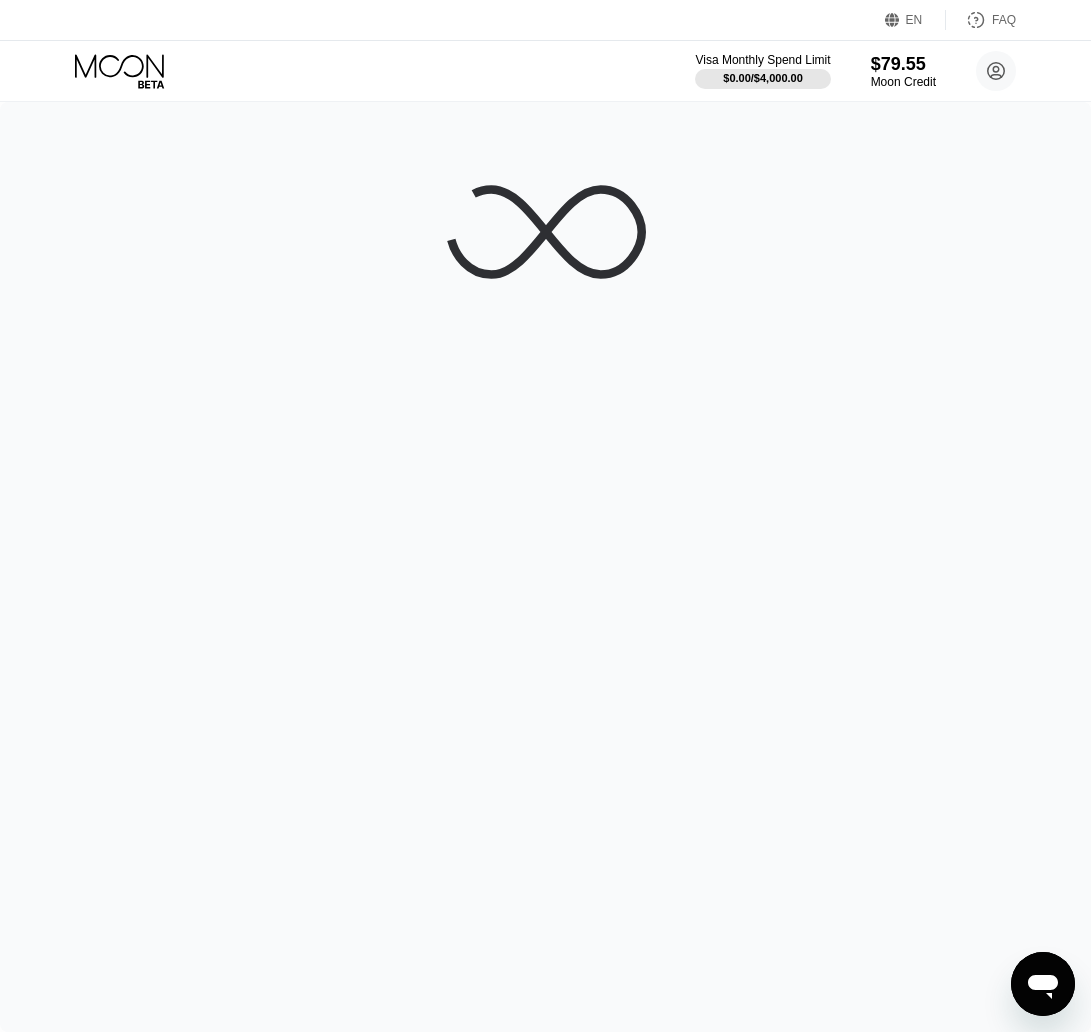 click at bounding box center [545, 567] 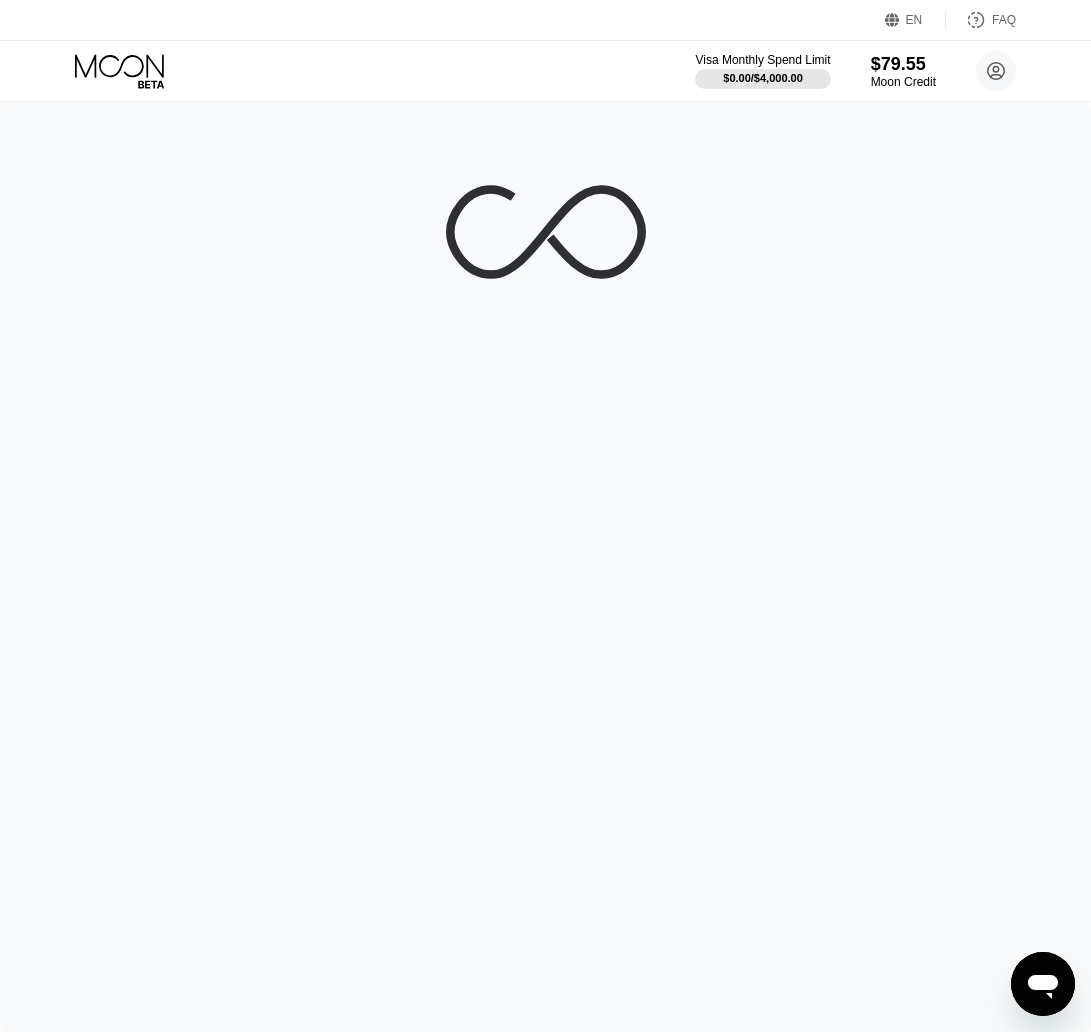 click at bounding box center [545, 567] 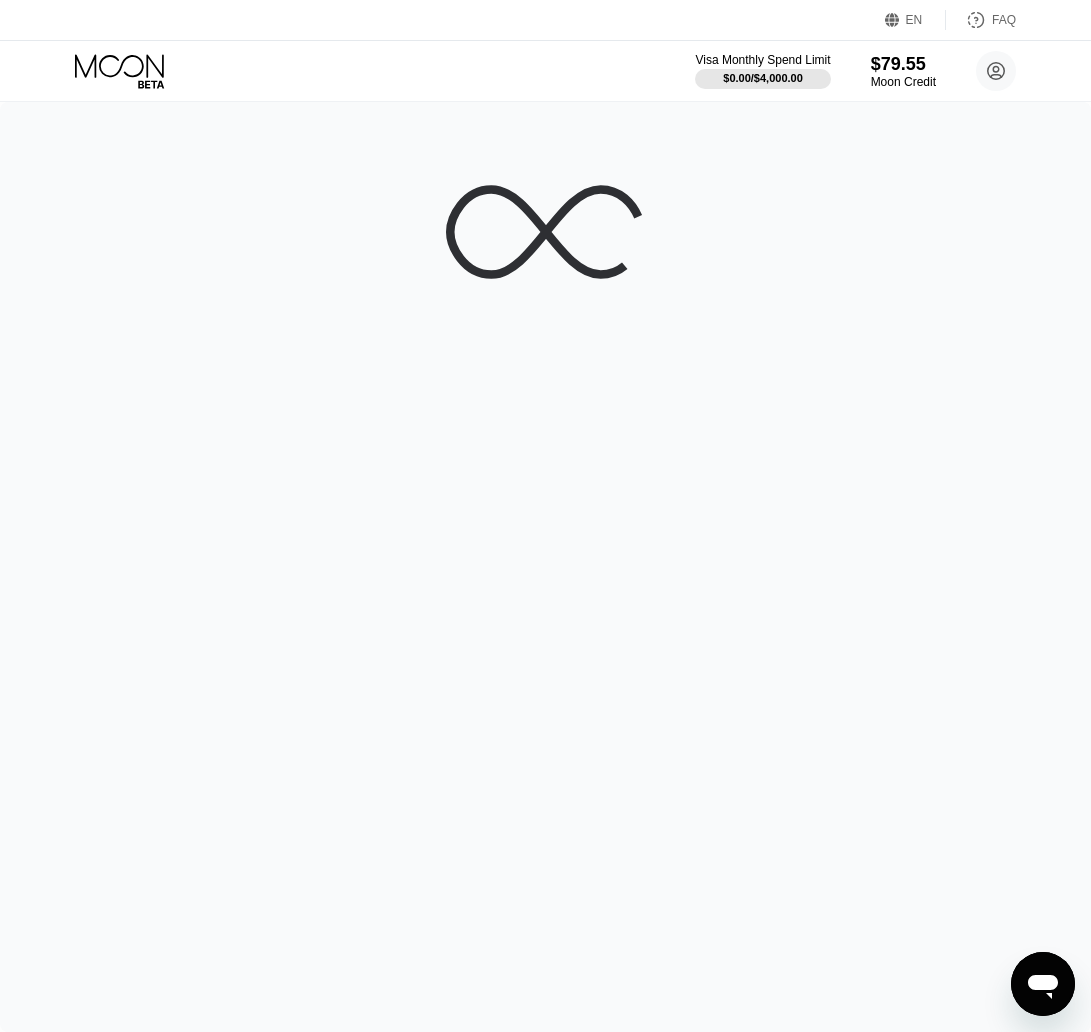 click at bounding box center [545, 567] 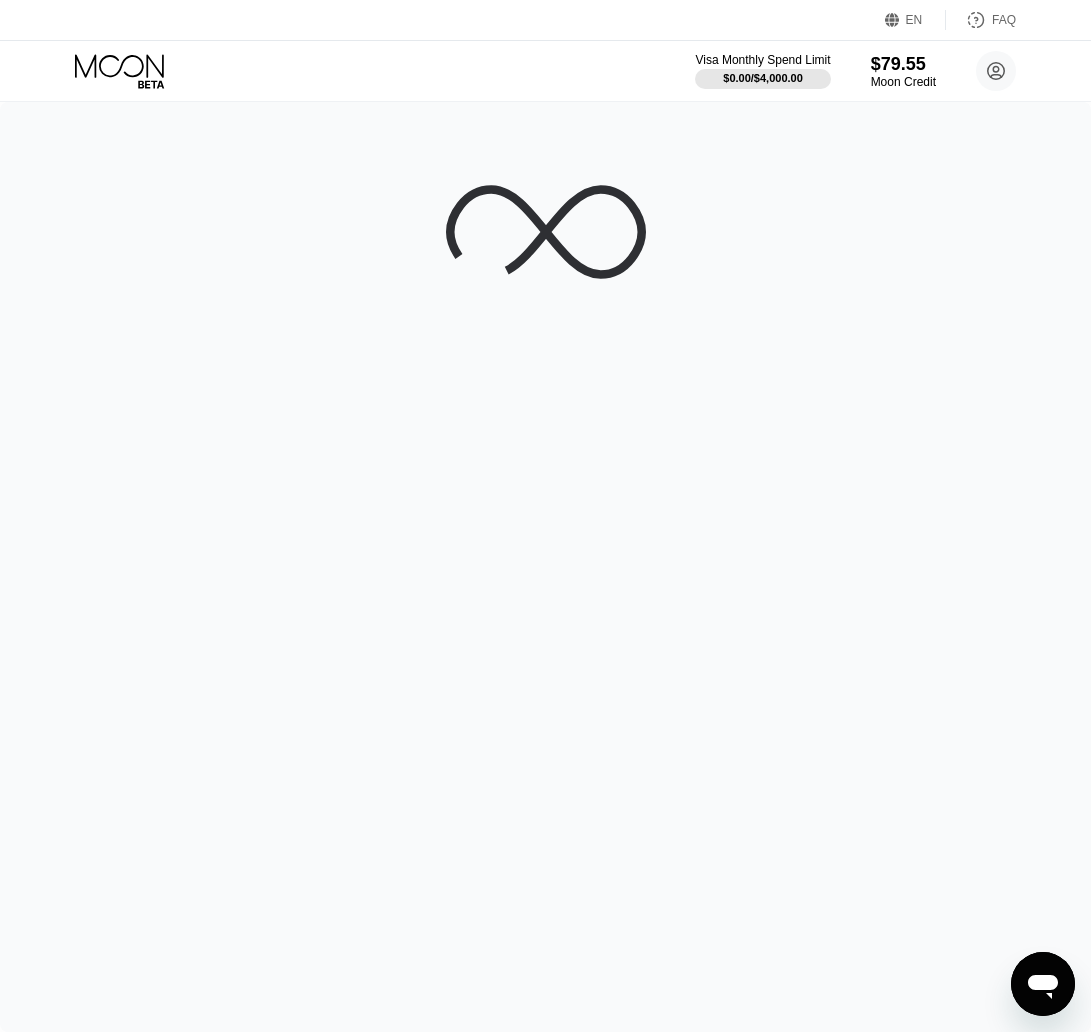 click at bounding box center [545, 567] 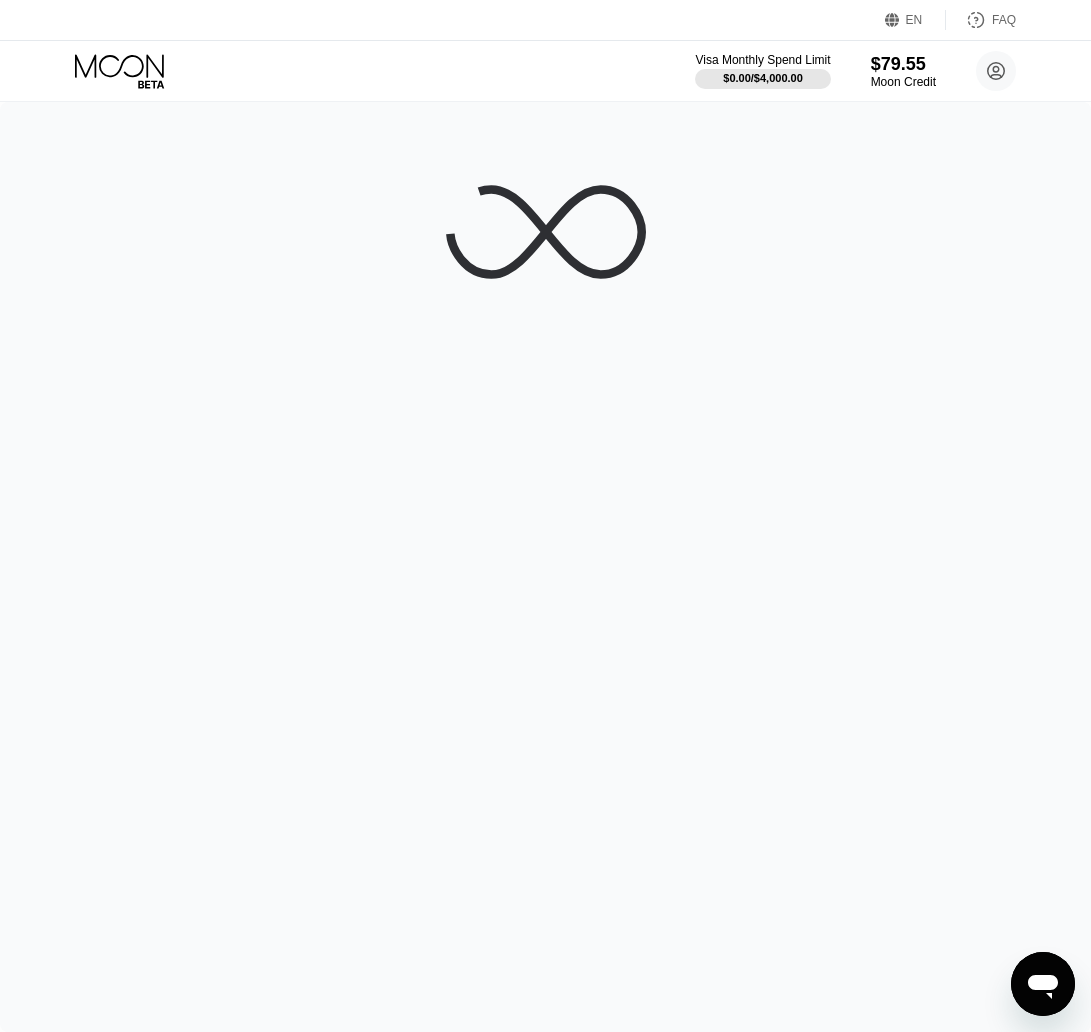 click at bounding box center [545, 567] 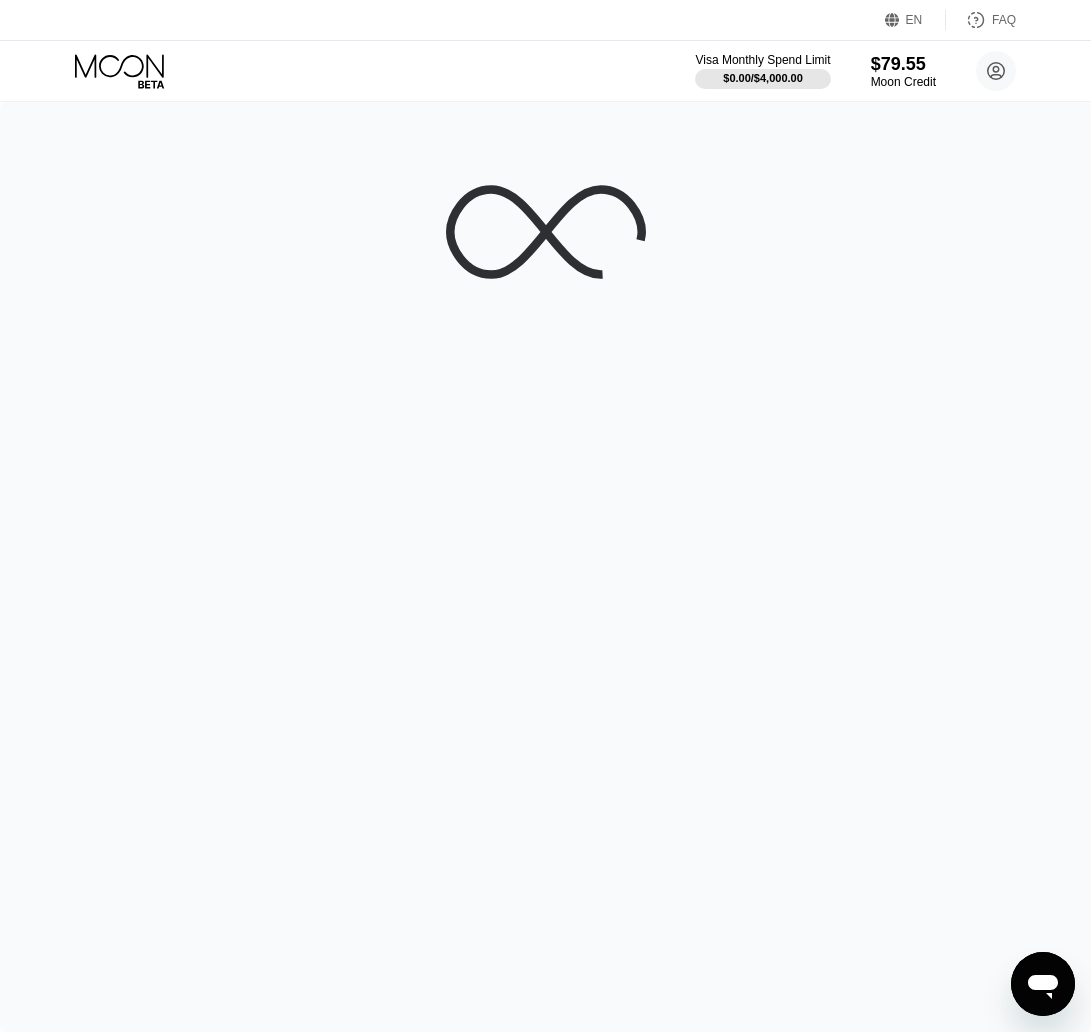click at bounding box center (545, 567) 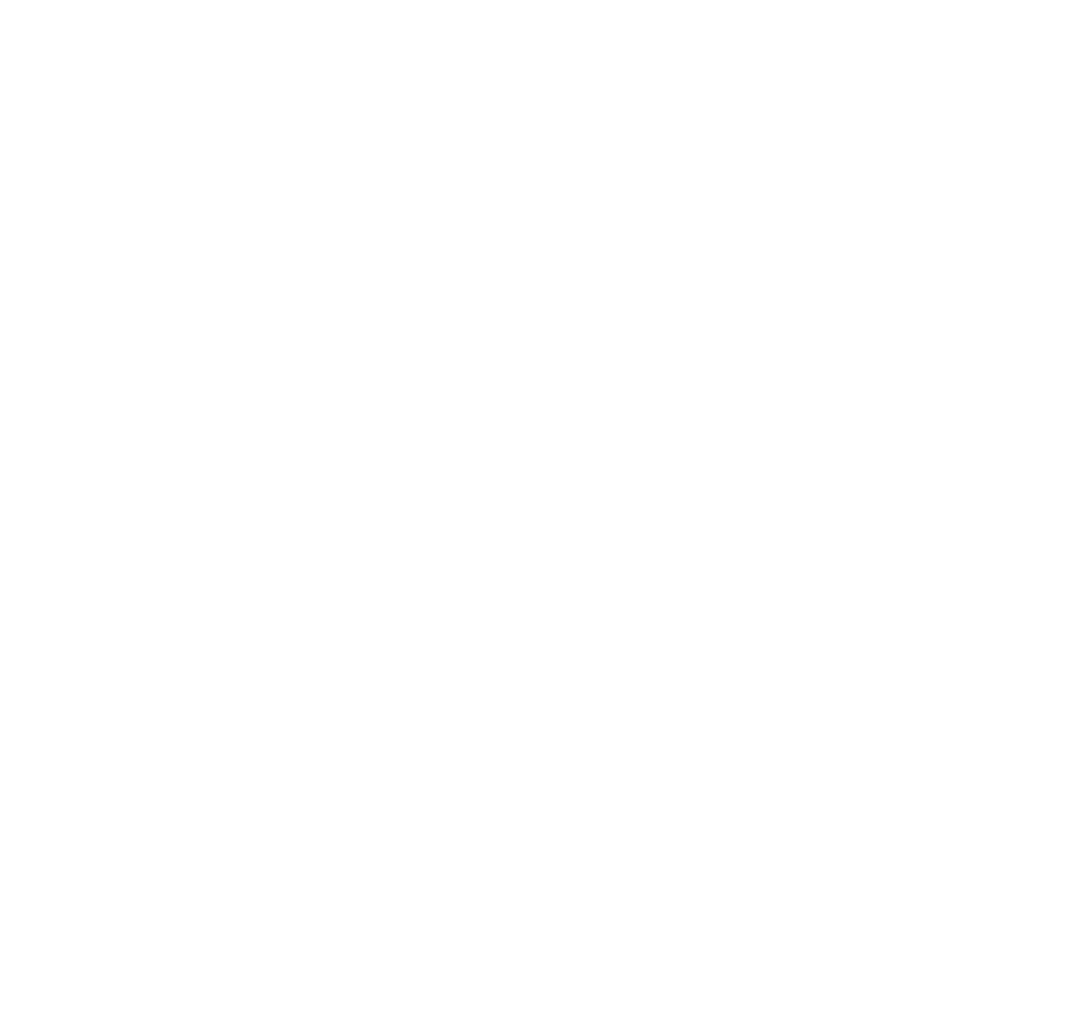 scroll, scrollTop: 0, scrollLeft: 0, axis: both 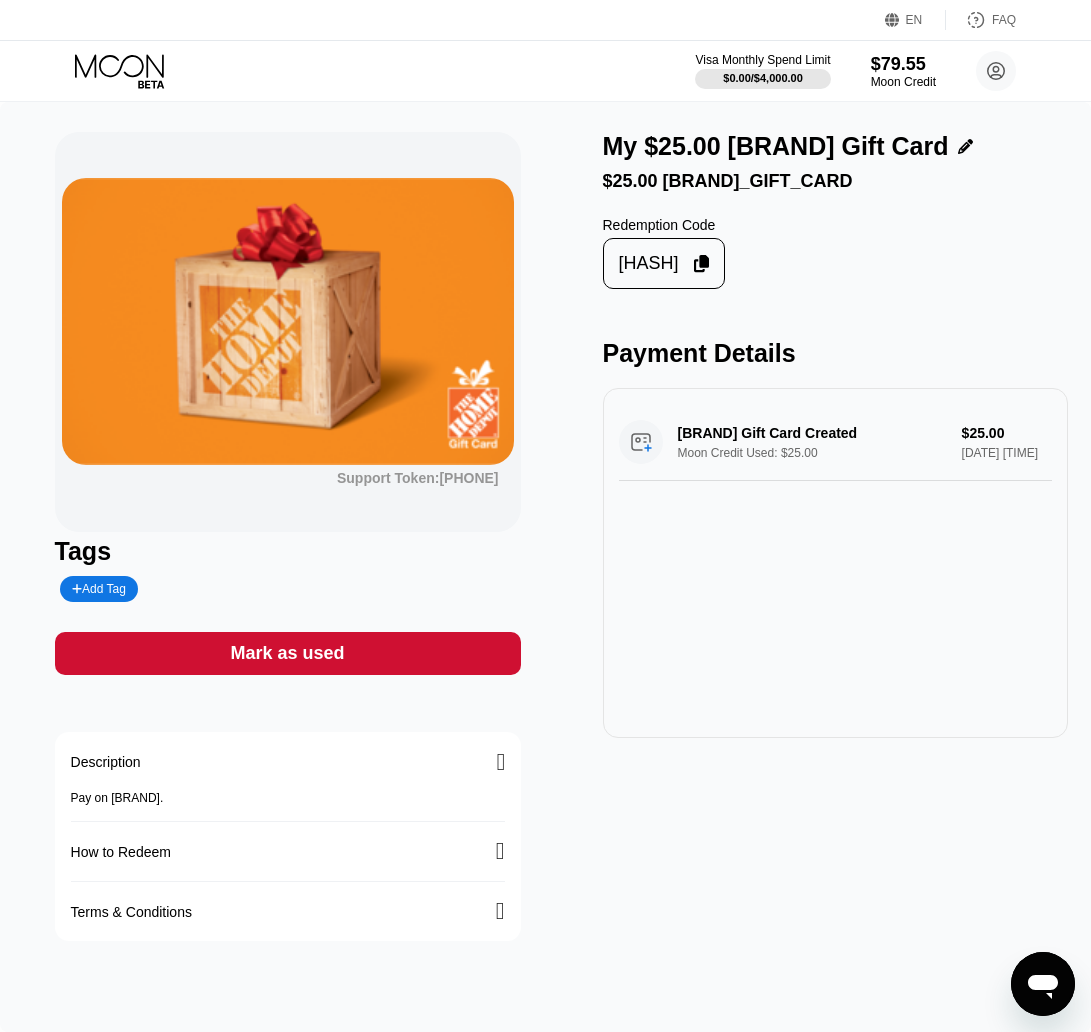 click on "Mark as used" at bounding box center [288, 653] 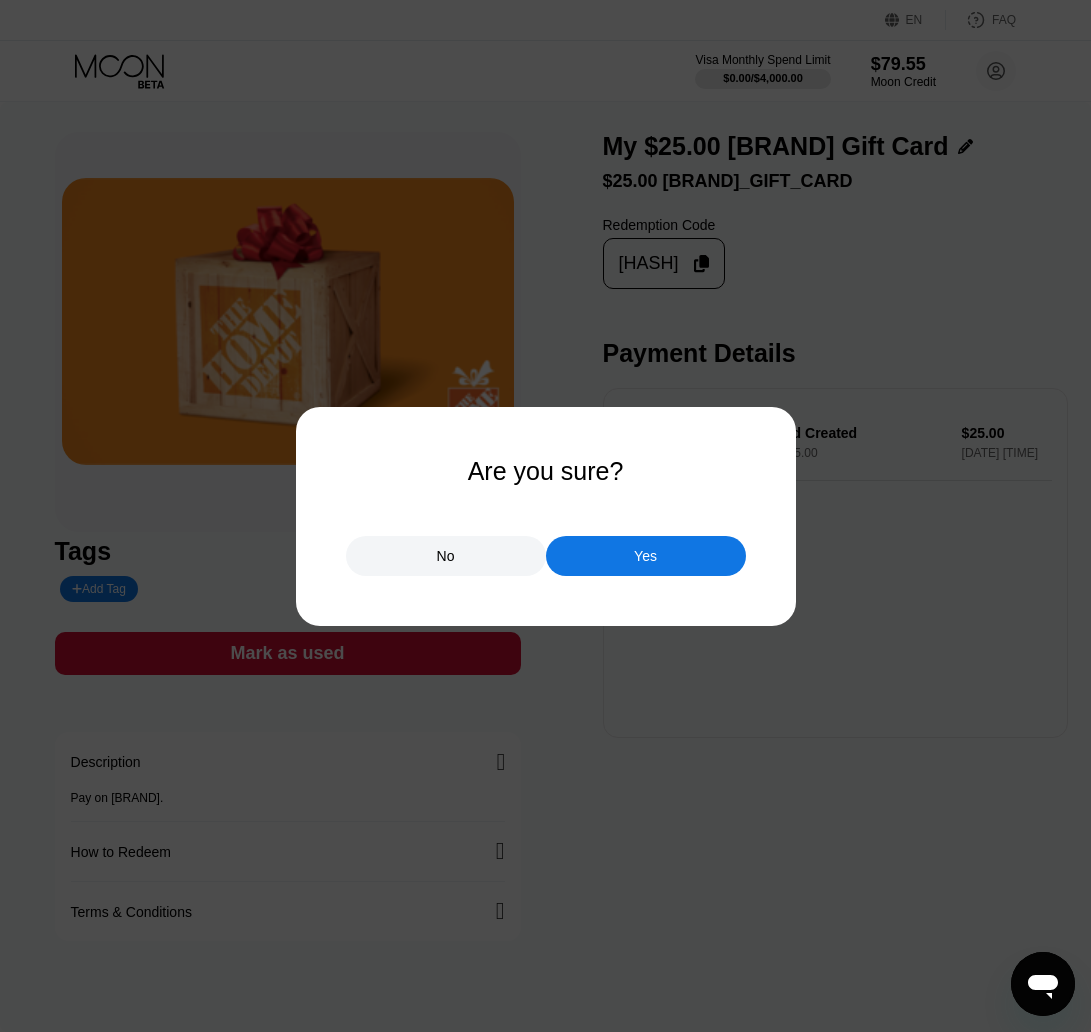 click on "Yes" at bounding box center [646, 556] 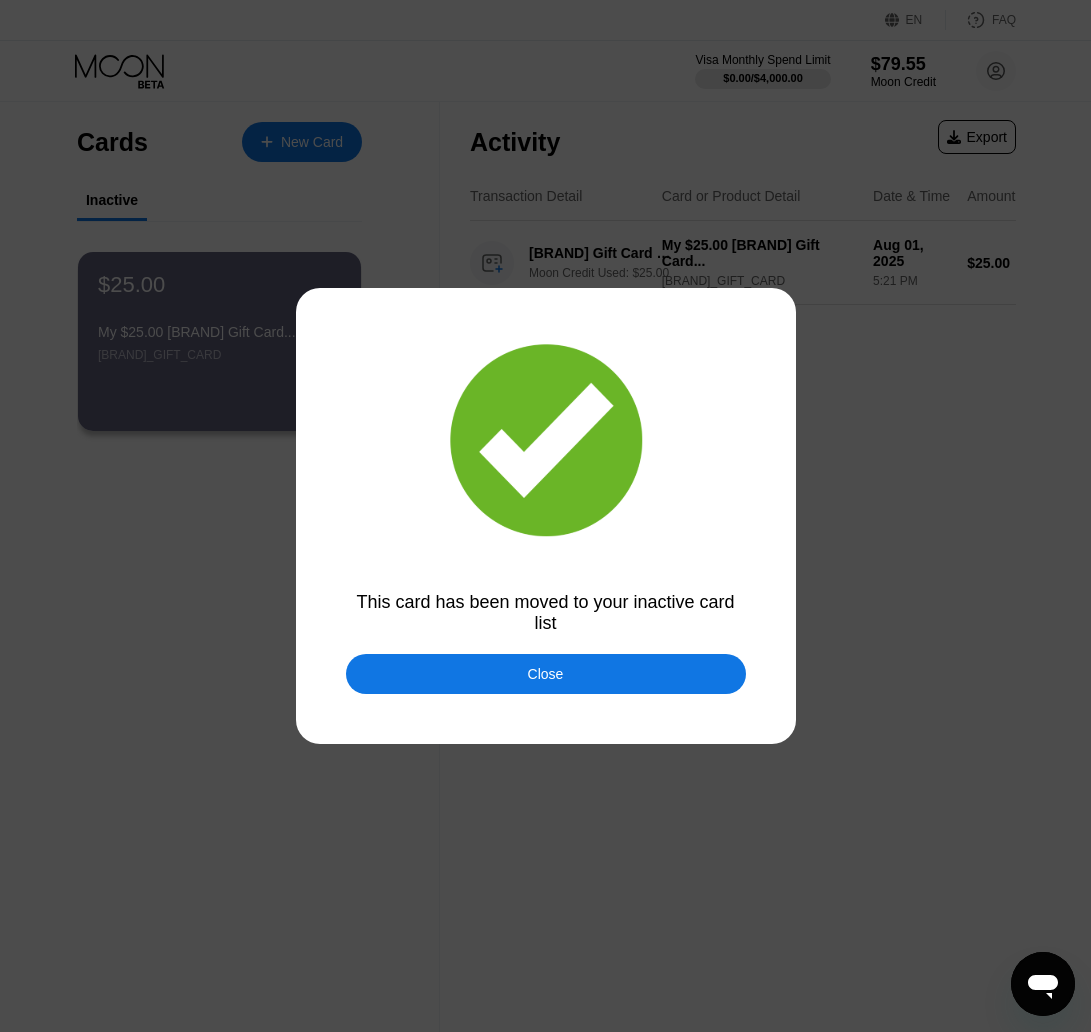 click on "Close" at bounding box center [546, 674] 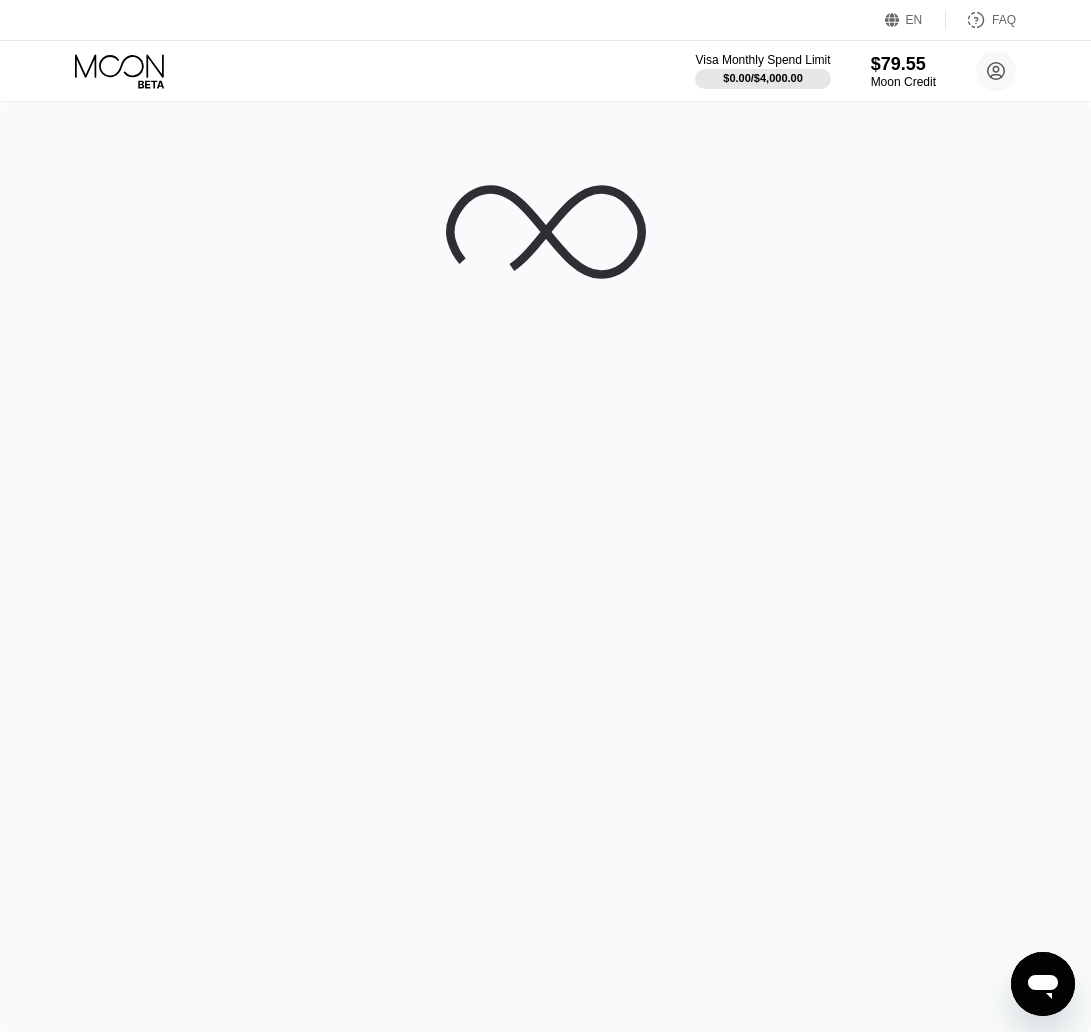 click at bounding box center (545, 567) 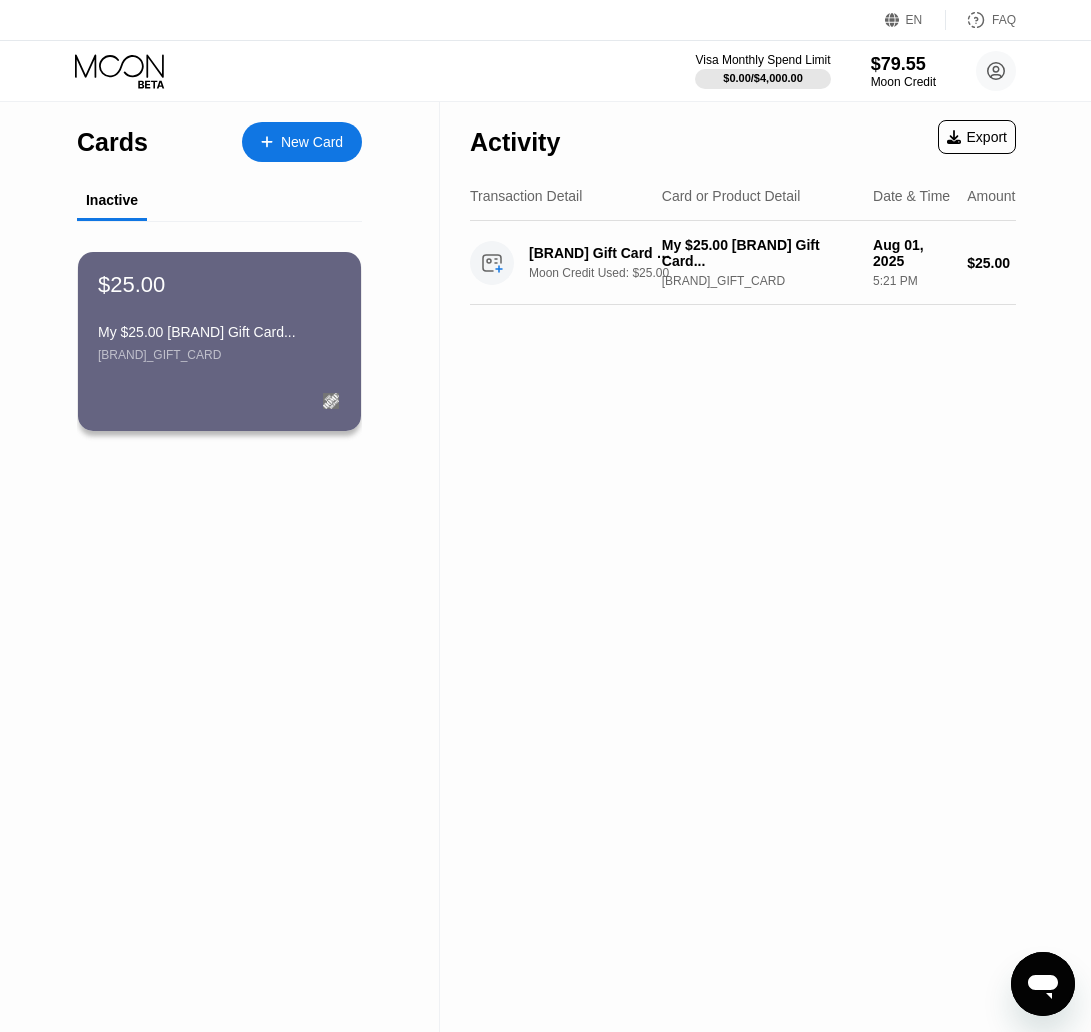 click on "Cards    New Card Inactive $25.00 My $25.00 Home Depot Gift Card... HOME_DEPOT_GIFT_CARD" at bounding box center [220, 567] 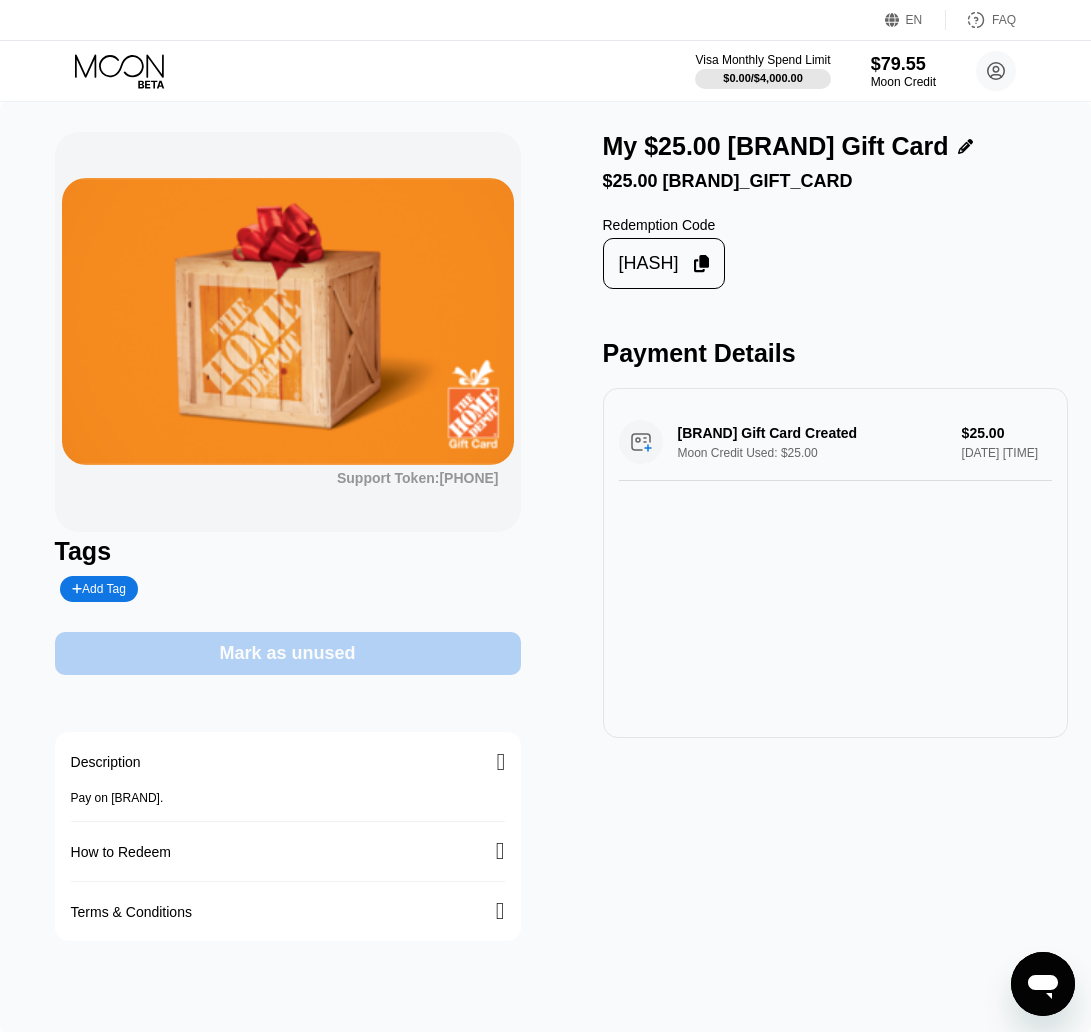 click on "Mark as unused" at bounding box center [288, 653] 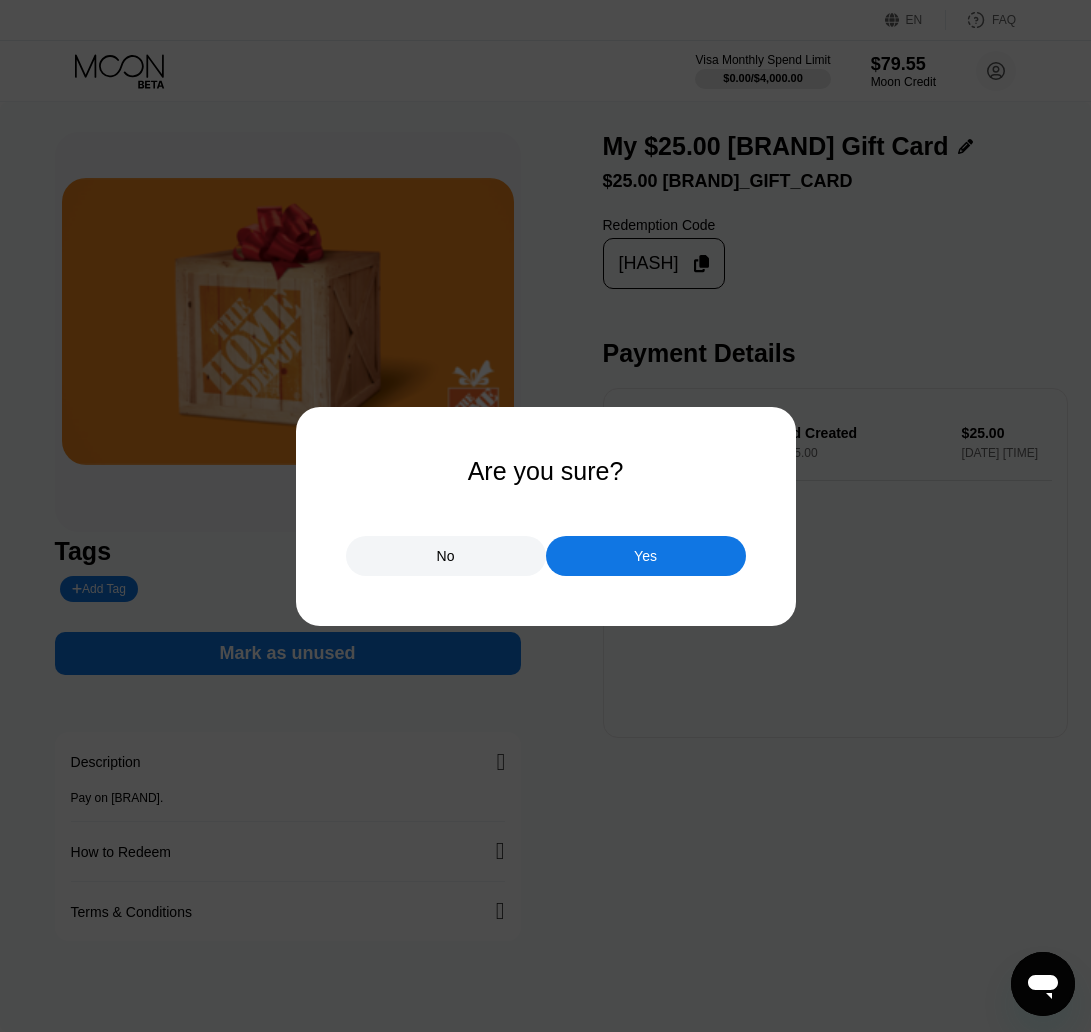 click on "Yes" at bounding box center (646, 556) 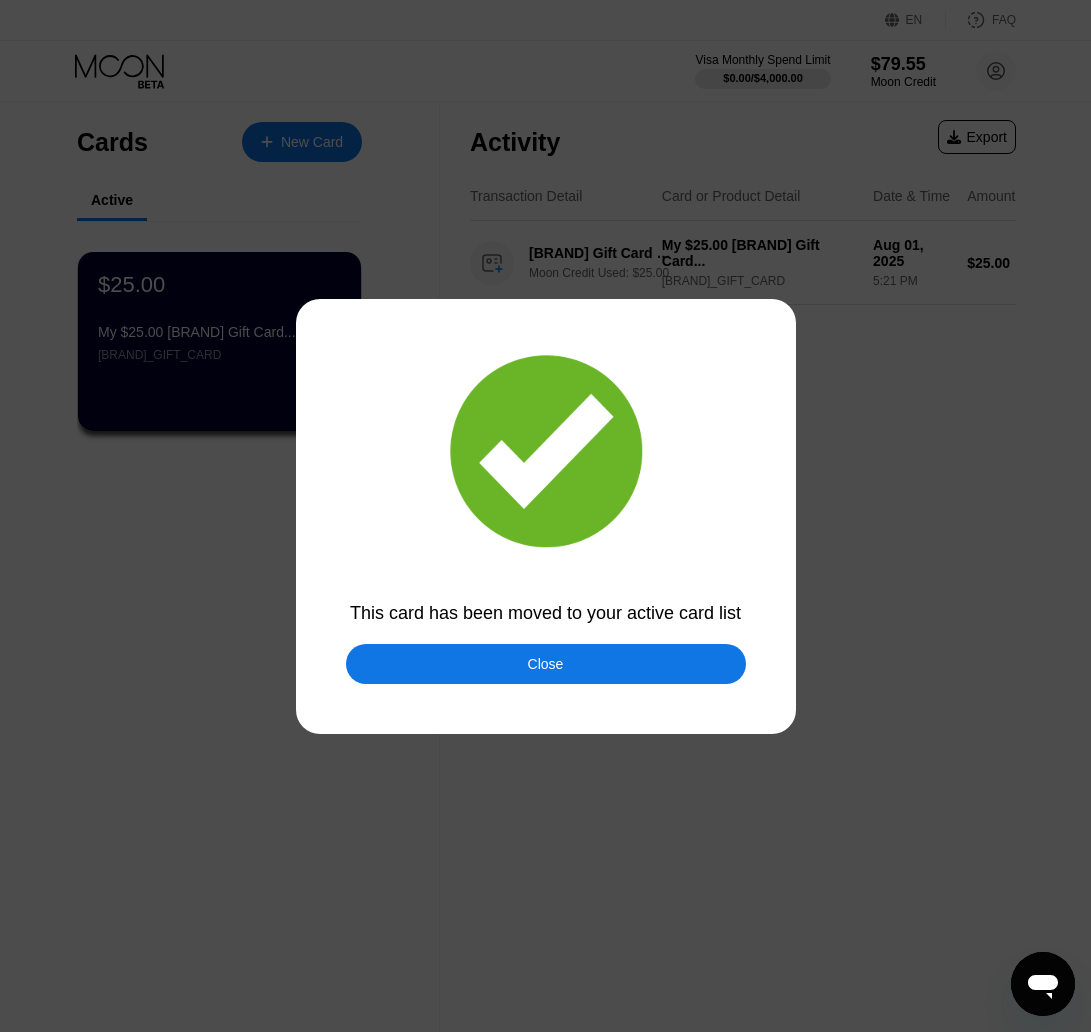 click at bounding box center (545, 516) 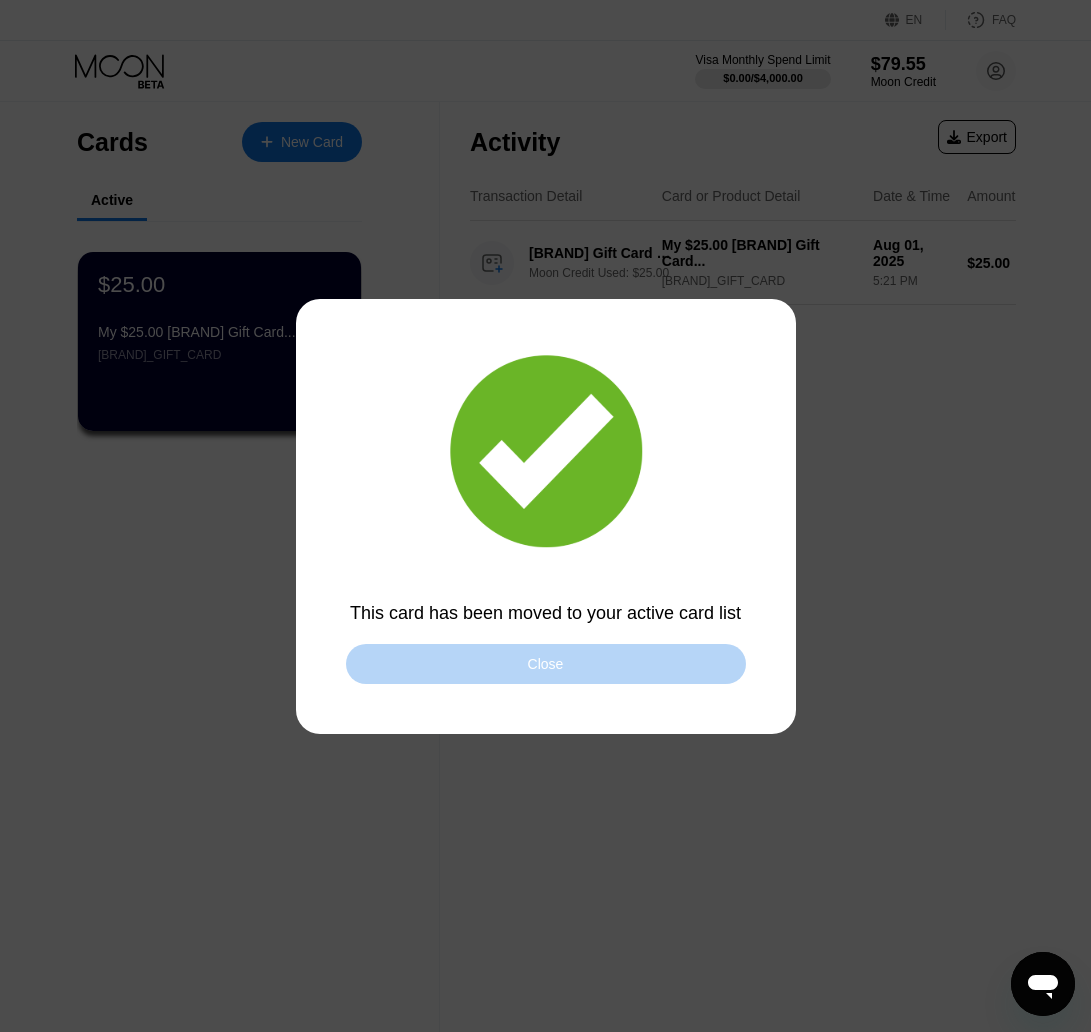 click on "Close" at bounding box center (546, 664) 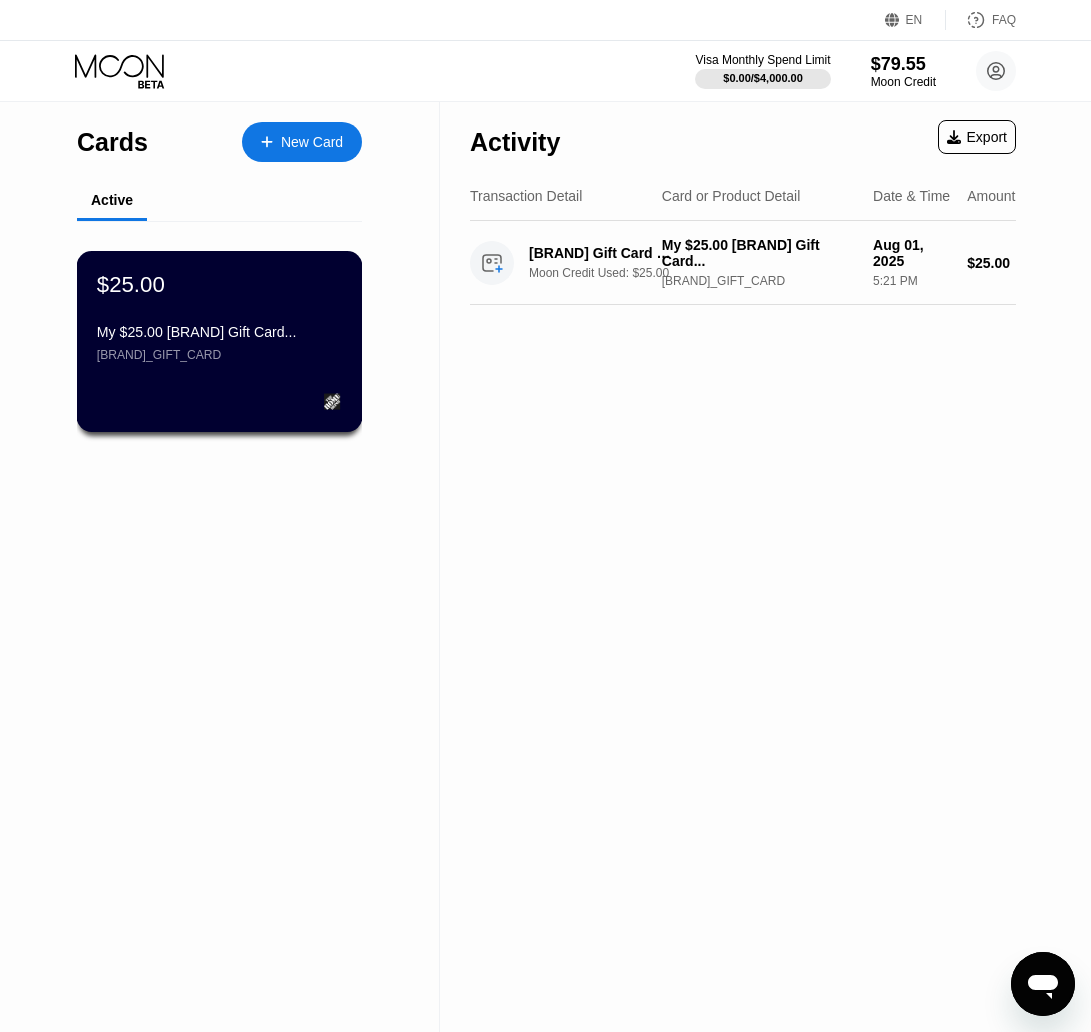 click on "$25.00" at bounding box center [219, 284] 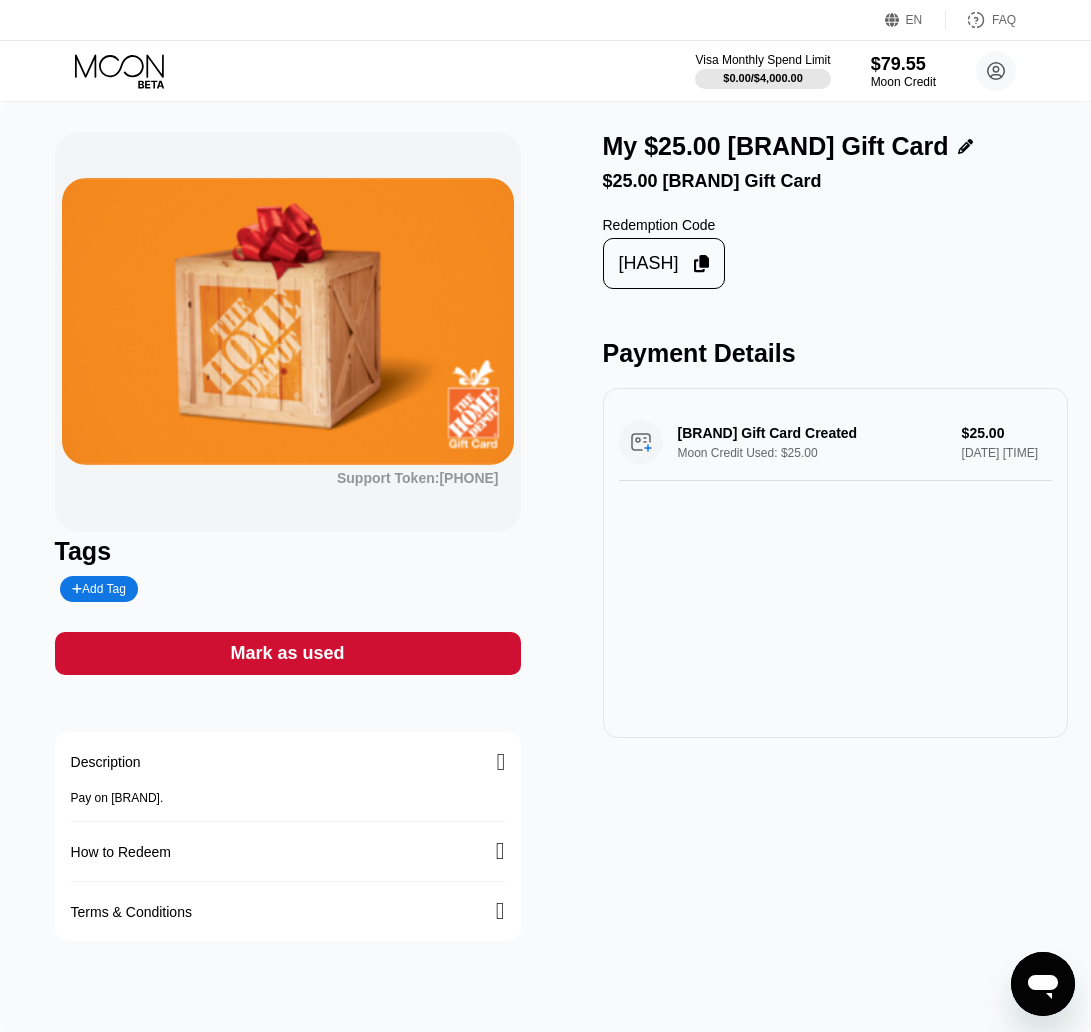 click on "Mark as used" at bounding box center [288, 653] 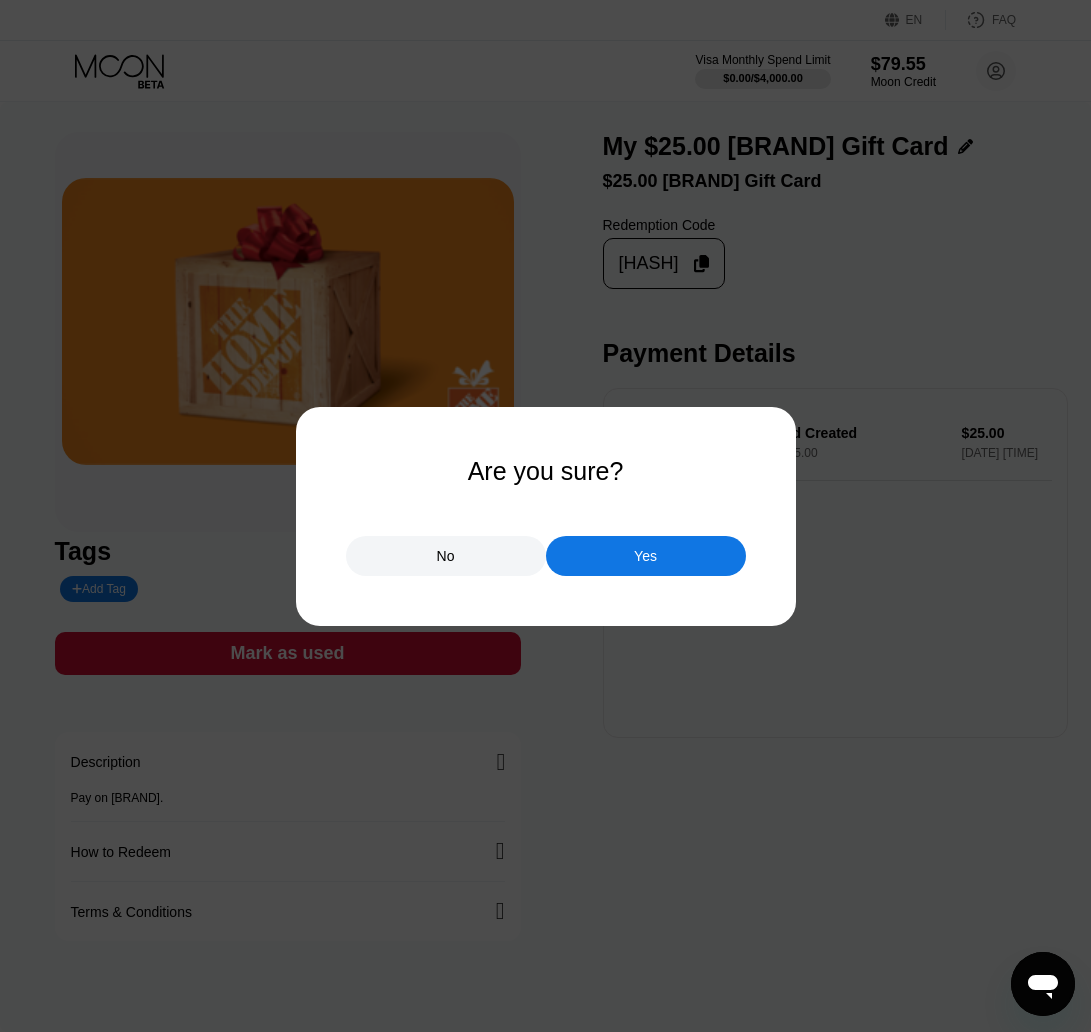click on "Yes" at bounding box center [646, 556] 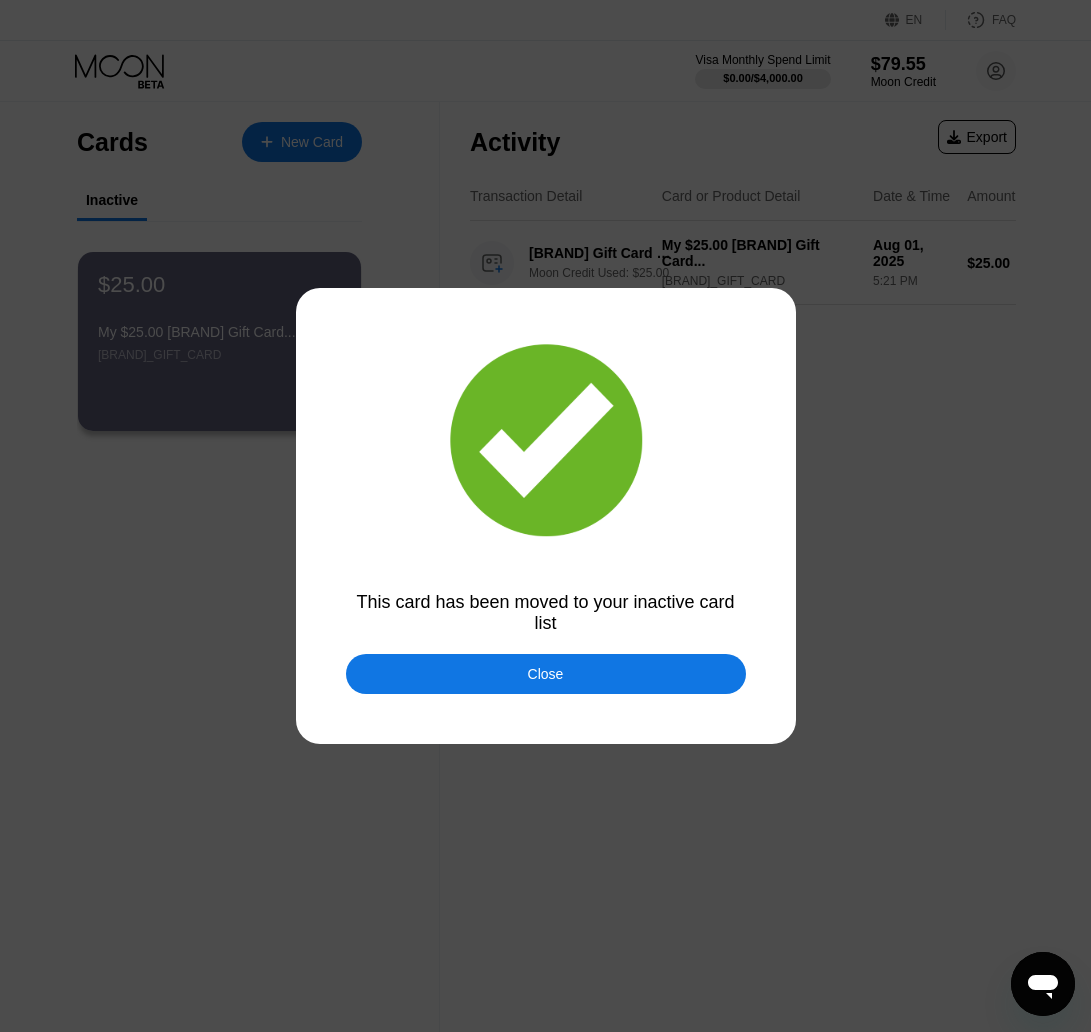 click on "Close" at bounding box center (546, 674) 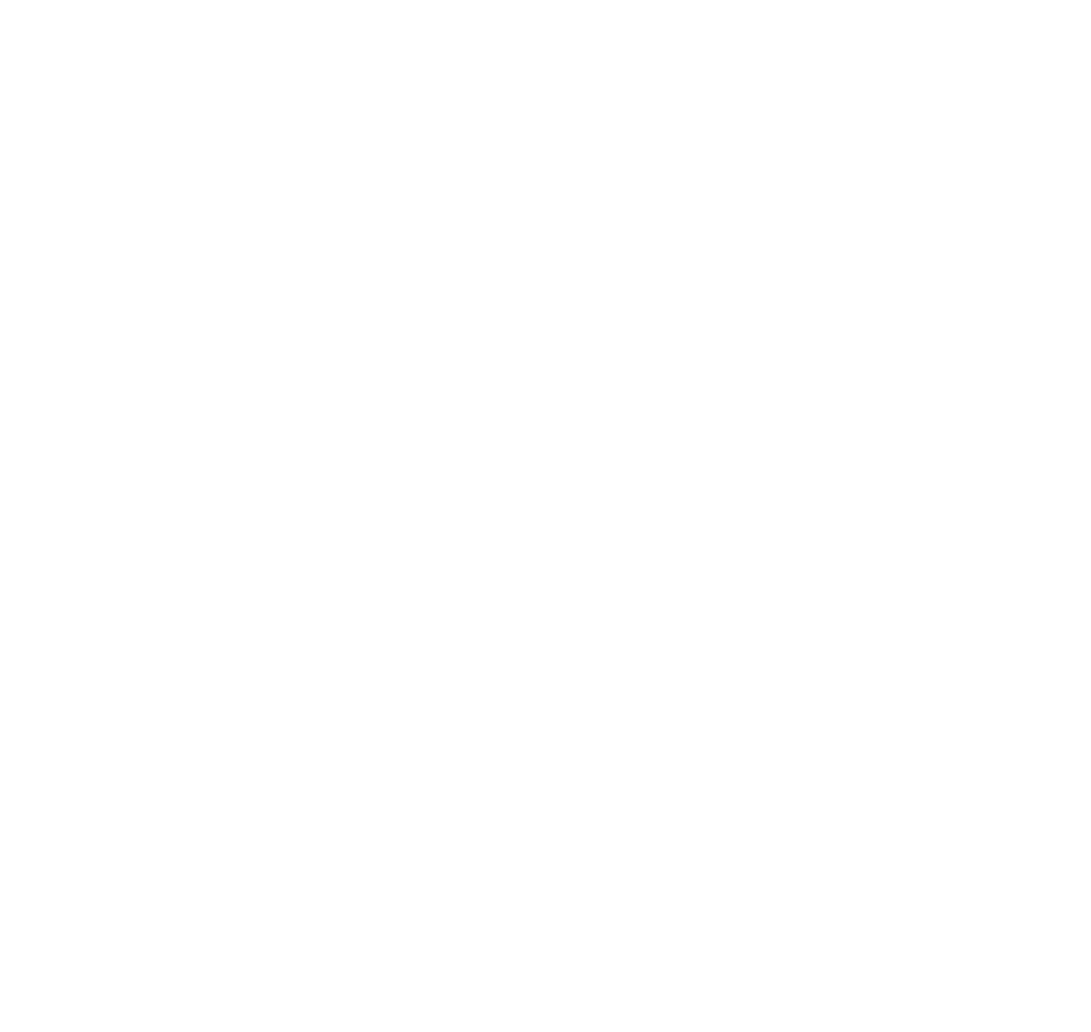 scroll, scrollTop: 0, scrollLeft: 0, axis: both 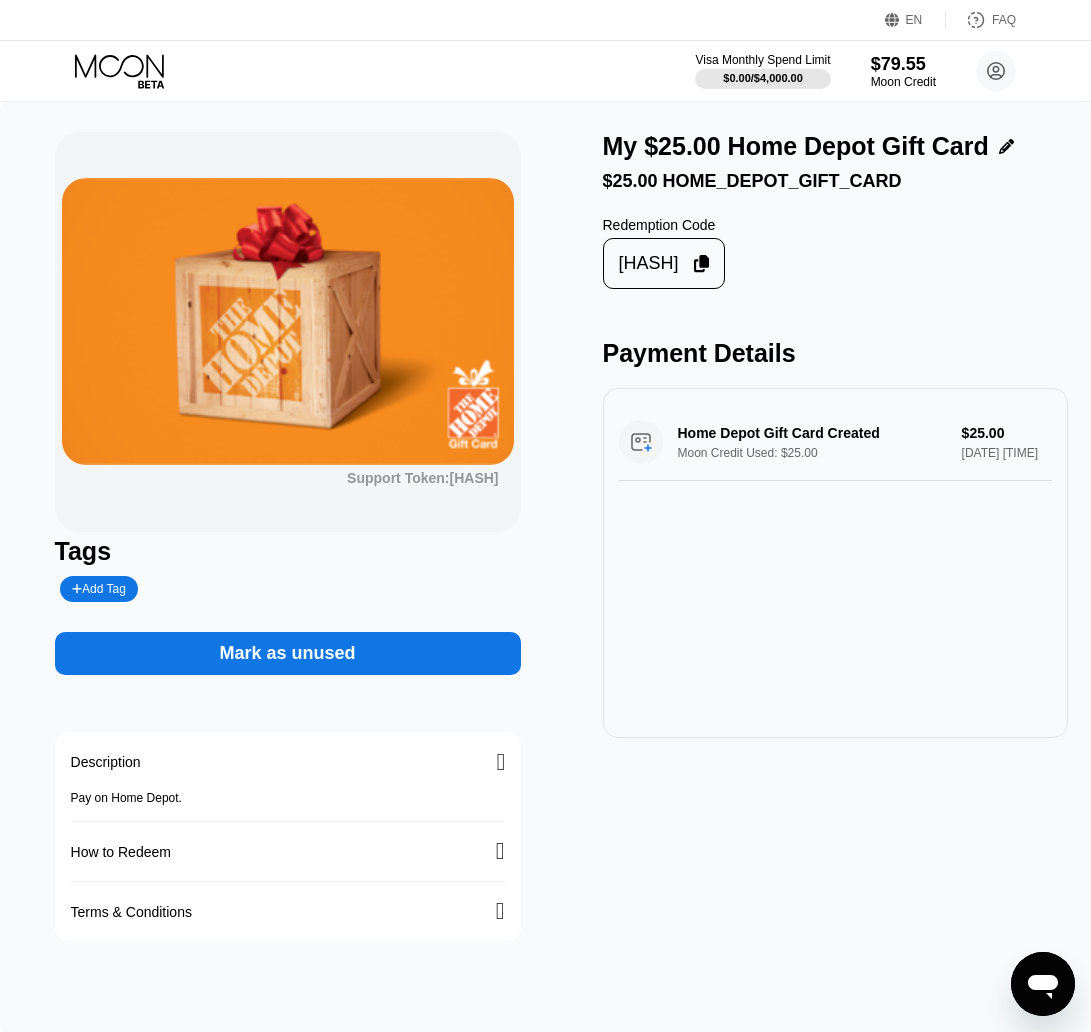click on "Mark as unused" at bounding box center [288, 653] 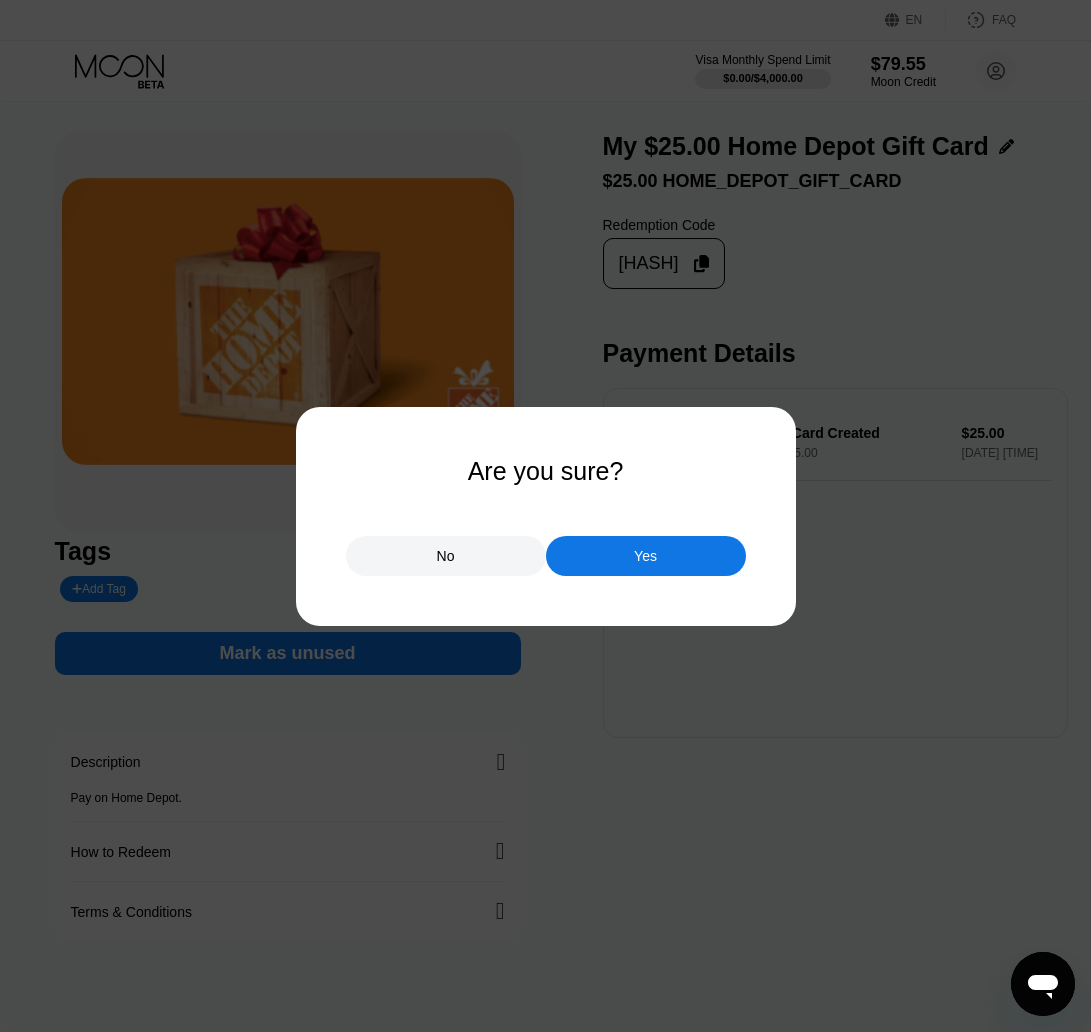 click on "Yes" at bounding box center [646, 556] 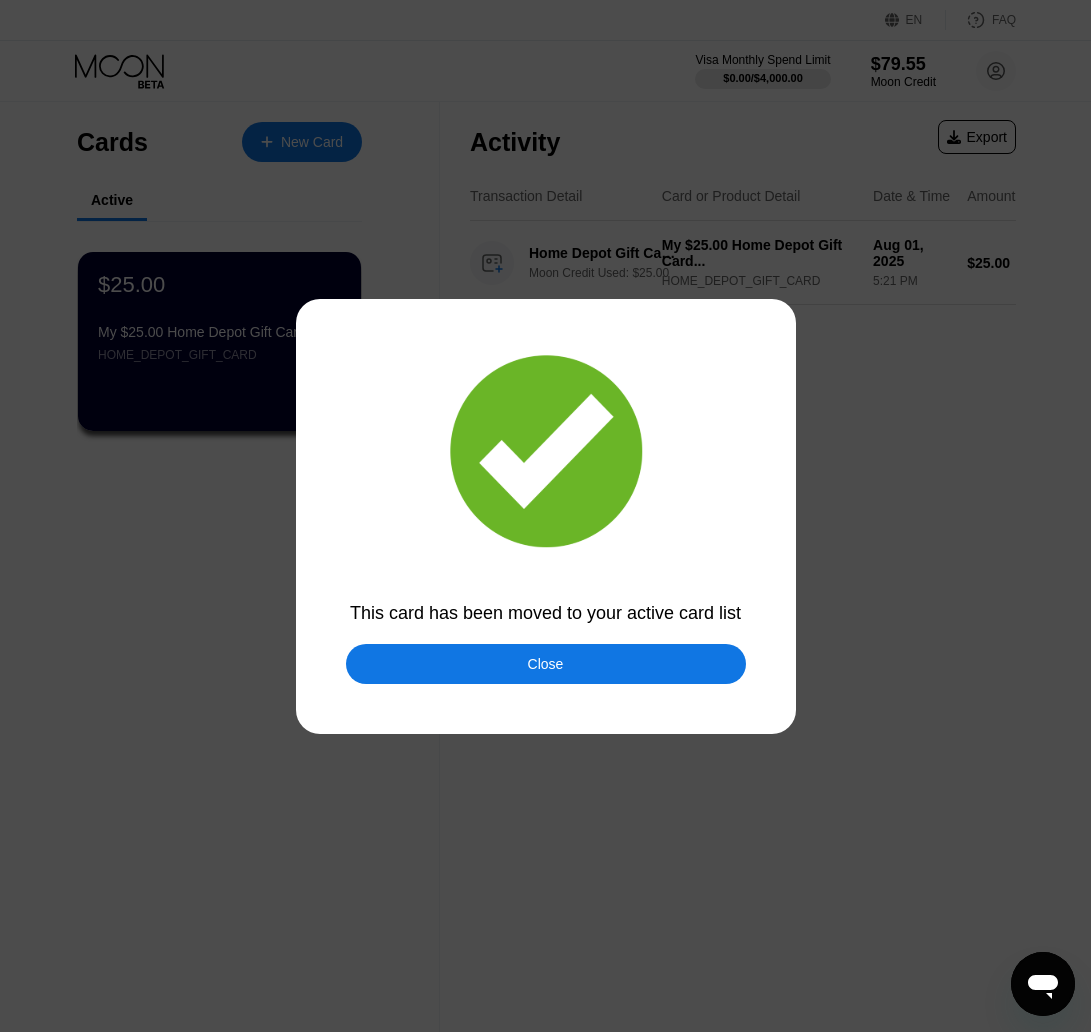 click on "Close" at bounding box center (546, 664) 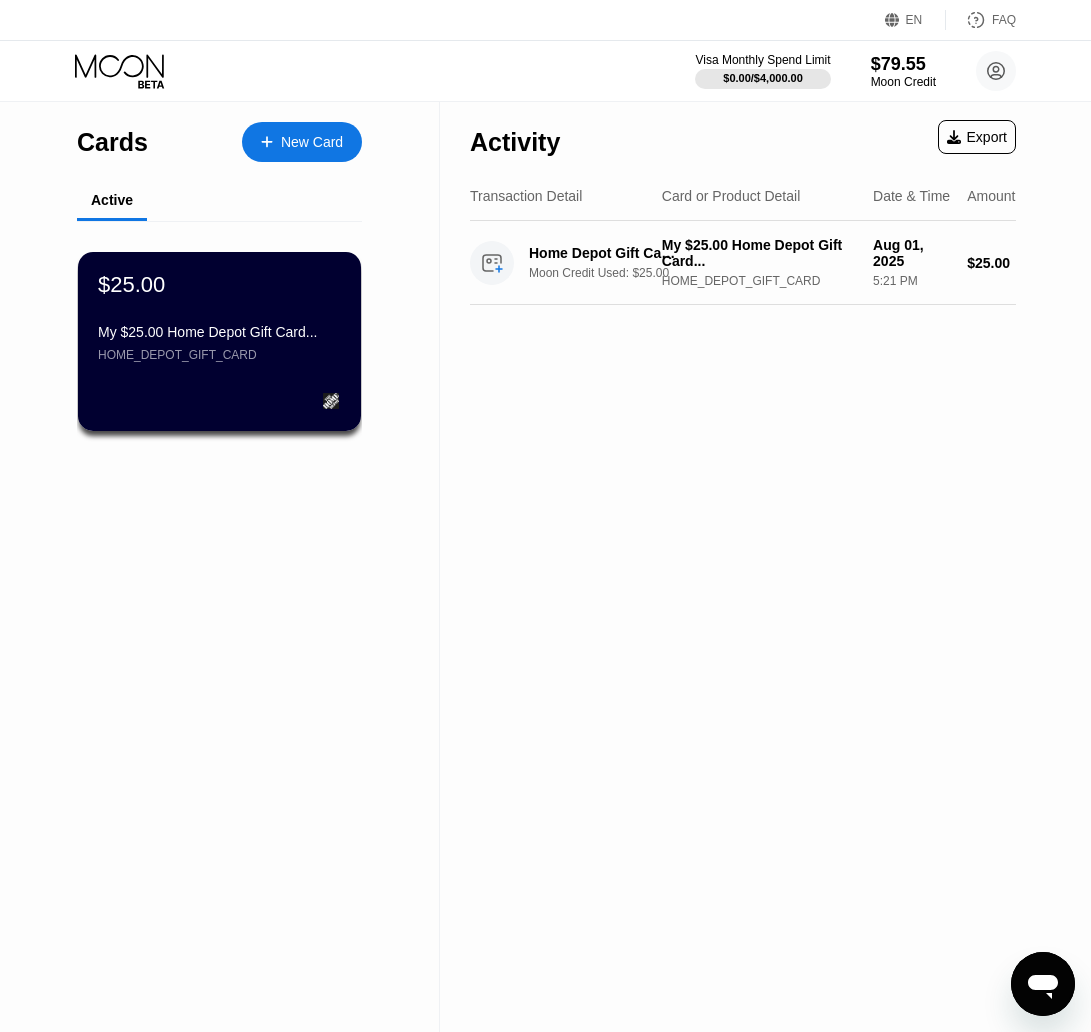click on "Activity Export Transaction Detail Card or Product Detail Date & Time Amount Home Depot Gift Card Created Moon Credit Used: $25.00 My $25.00 Home Depot Gift Card... HOME_DEPOT_GIFT_CARD [DATE] [TIME] $25.00" at bounding box center [743, 567] 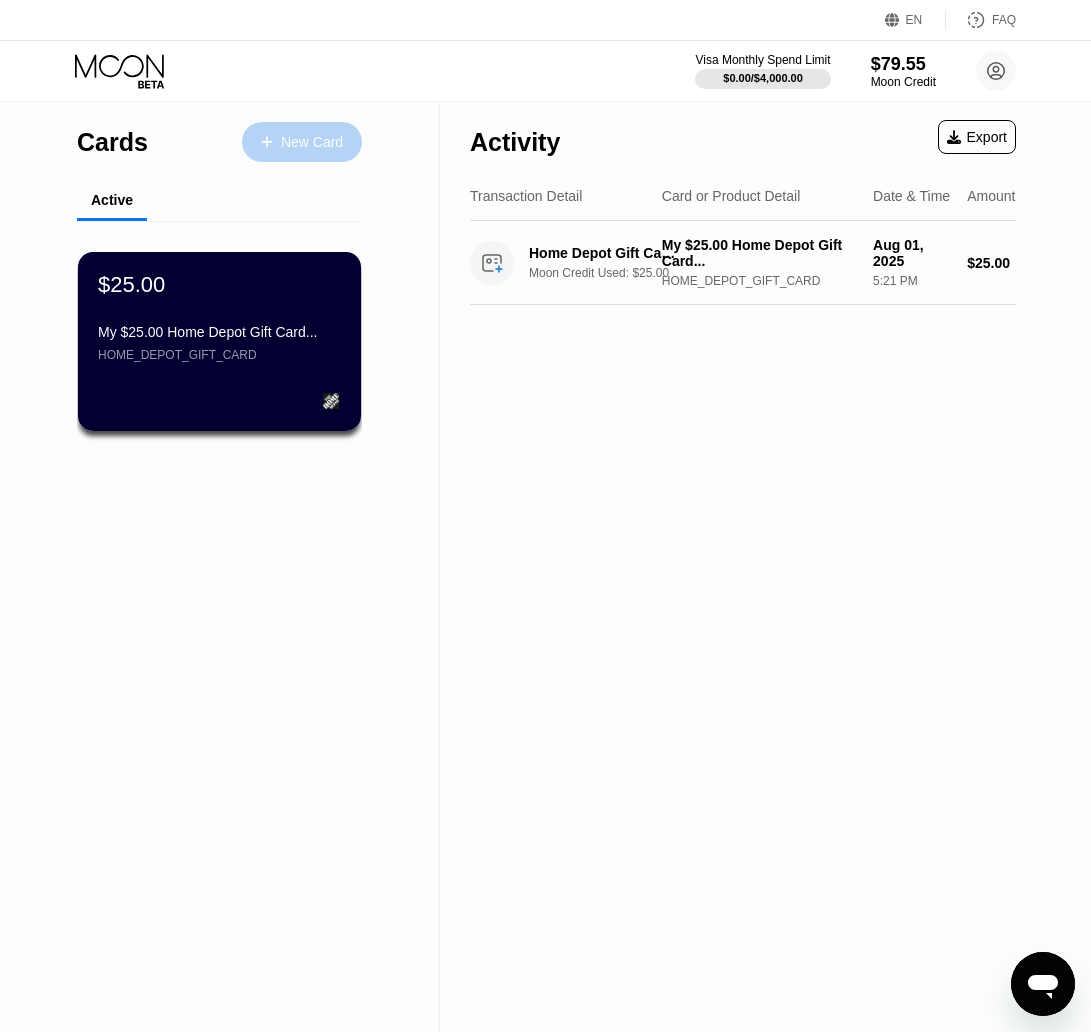 click on "New Card" at bounding box center [312, 142] 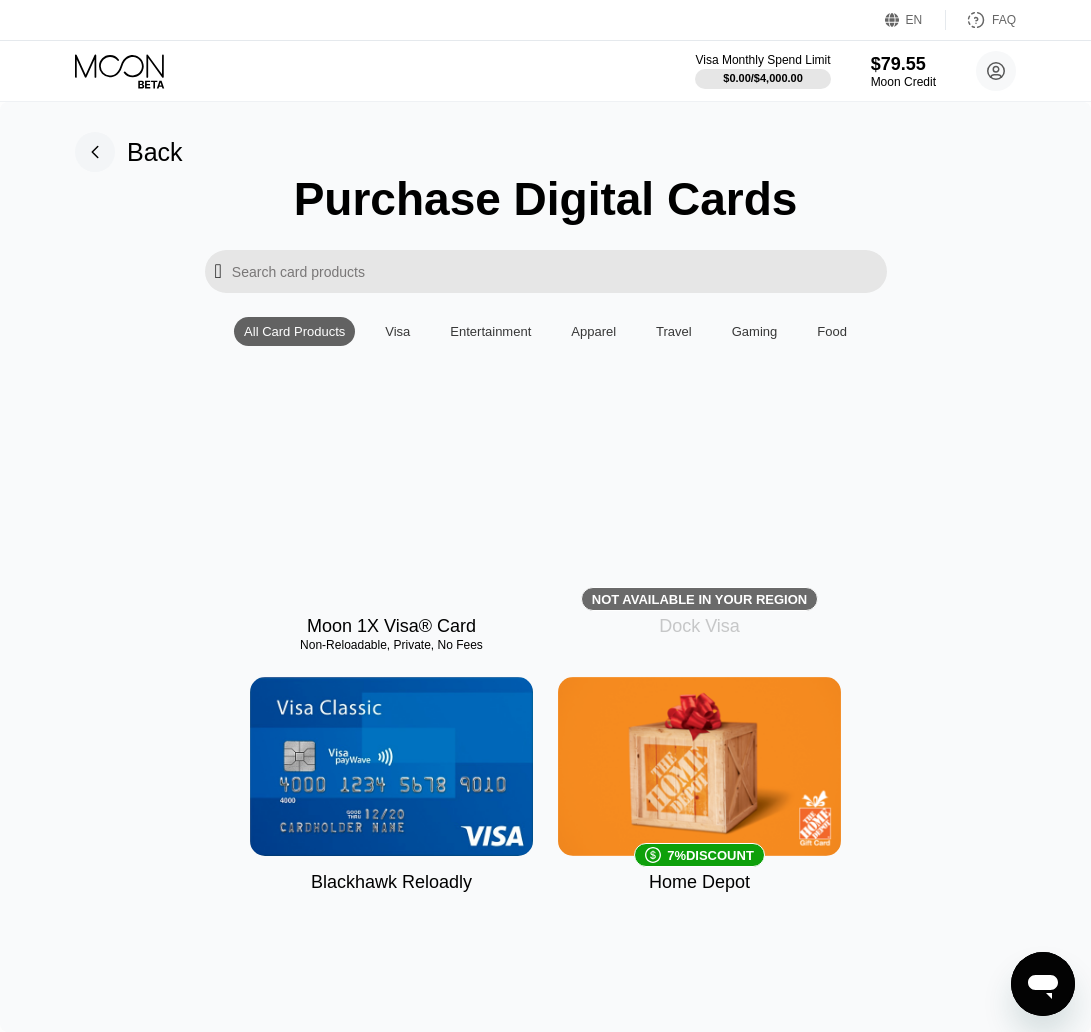 click at bounding box center [699, 766] 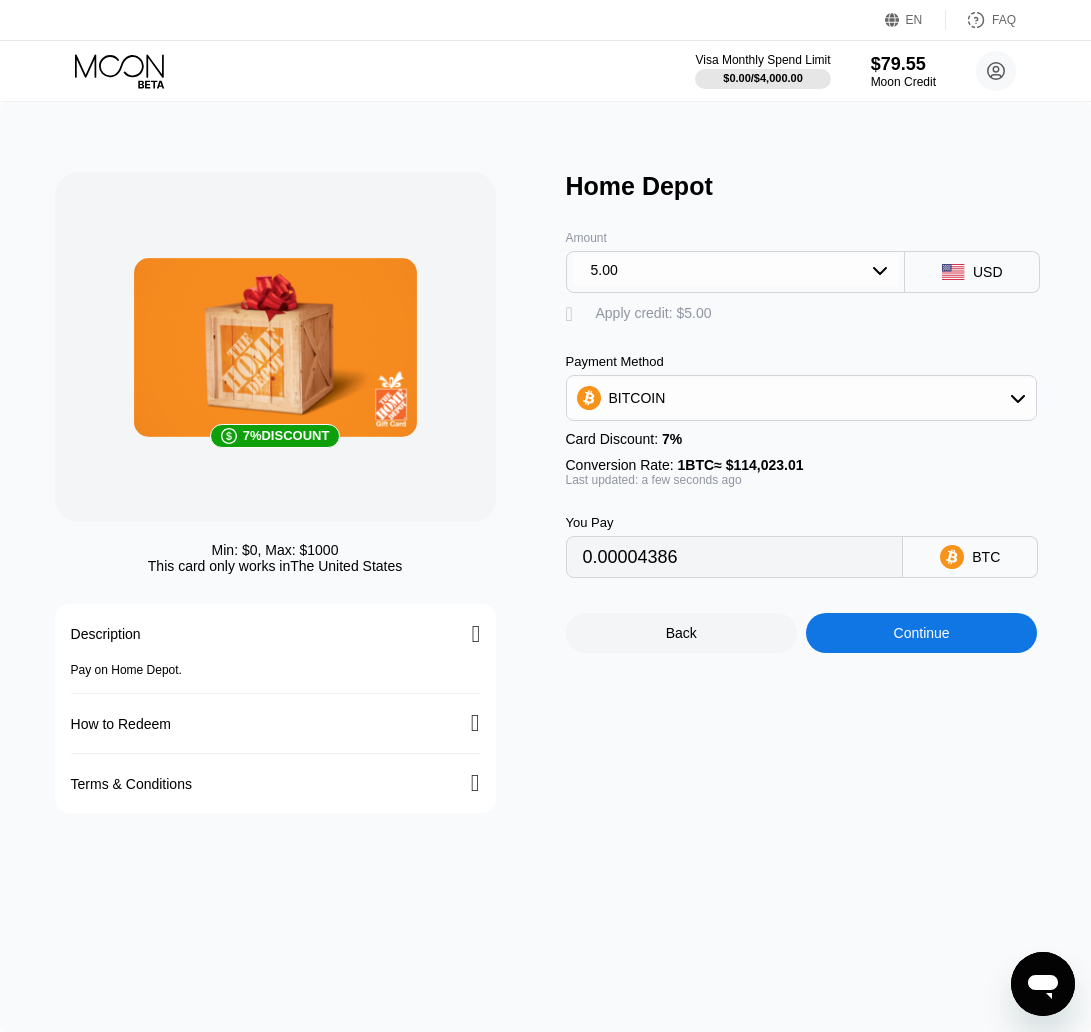 click on "Apply credit: $5.00" at bounding box center [654, 313] 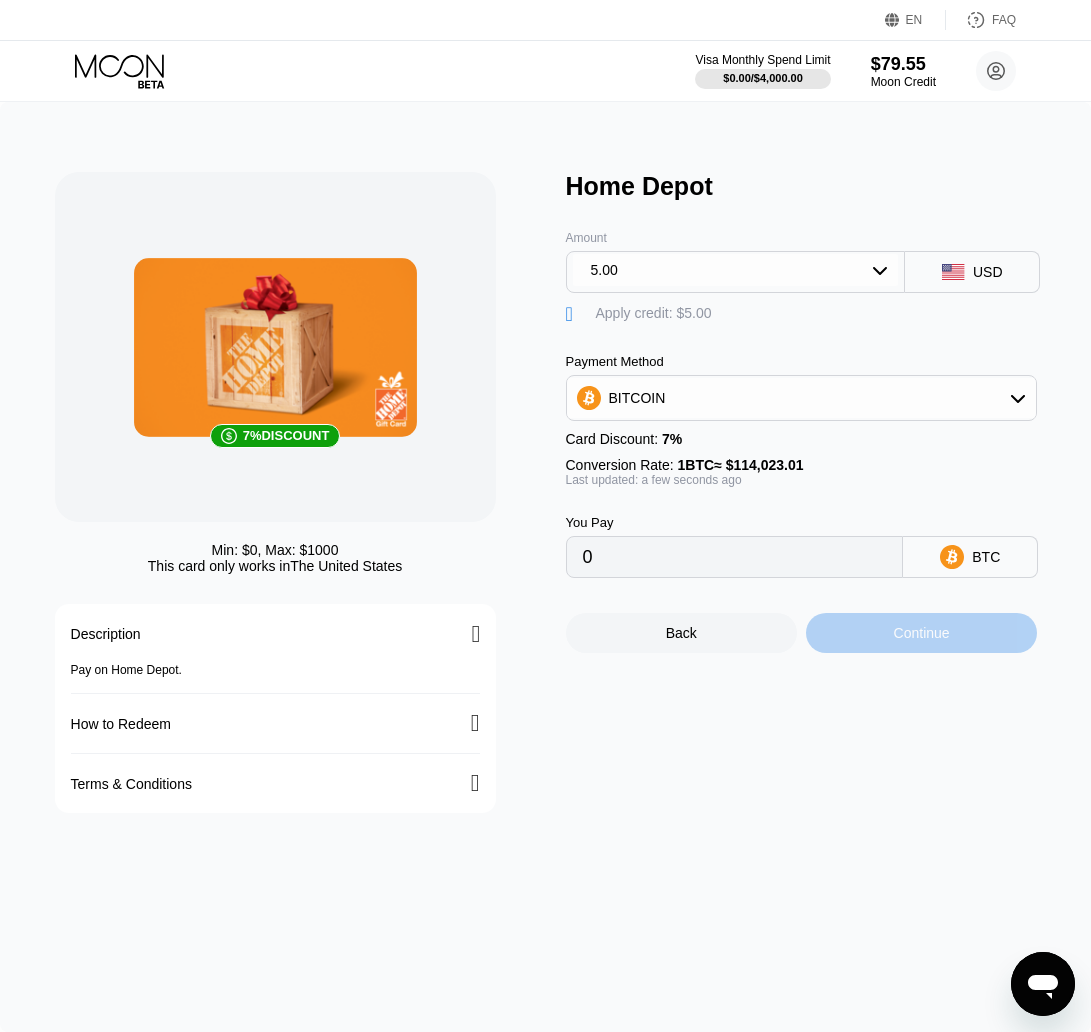 click on "Continue" at bounding box center (921, 633) 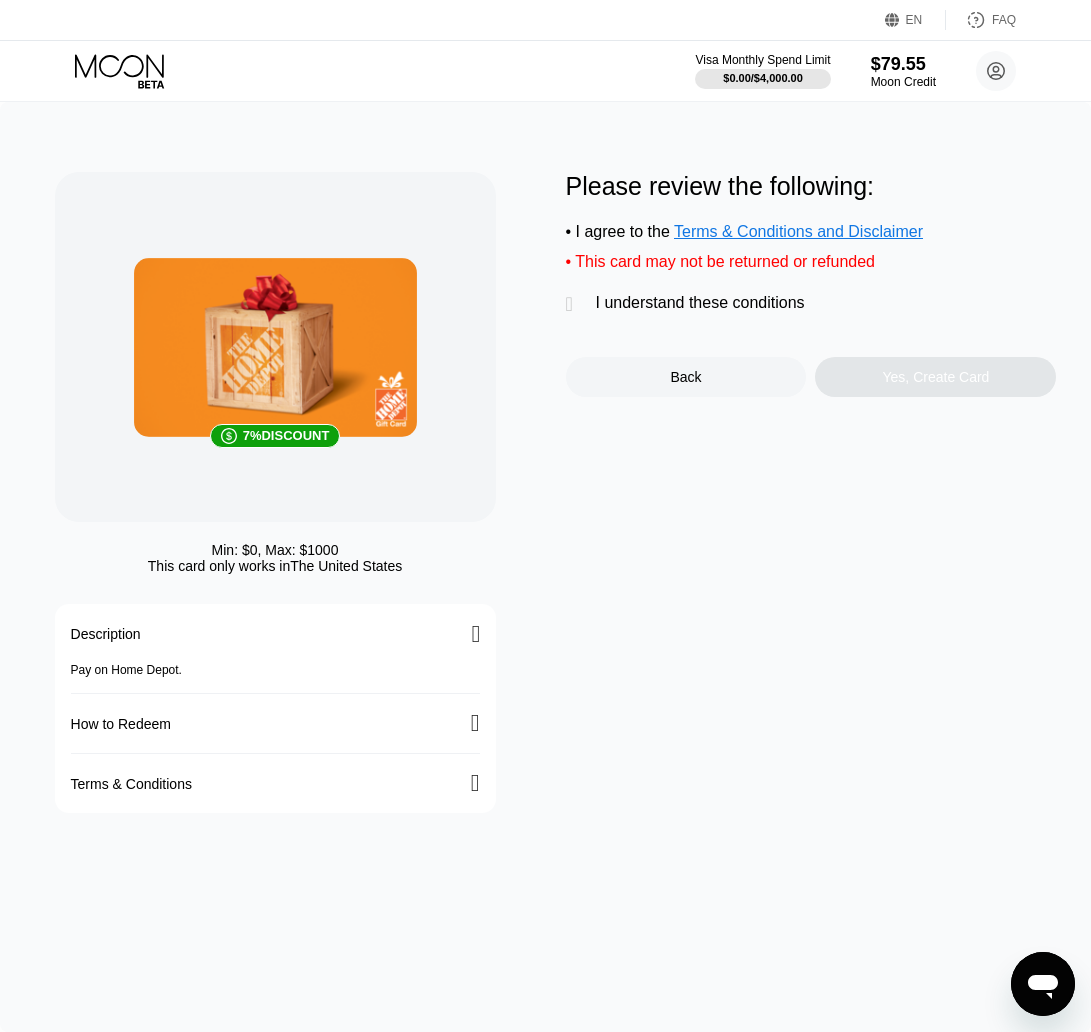 click on "Please review the following: • I agree to the   Terms & Conditions and Disclaimer • This card may not be returned or refunded  I understand these conditions Back Yes, Create Card" at bounding box center (811, 284) 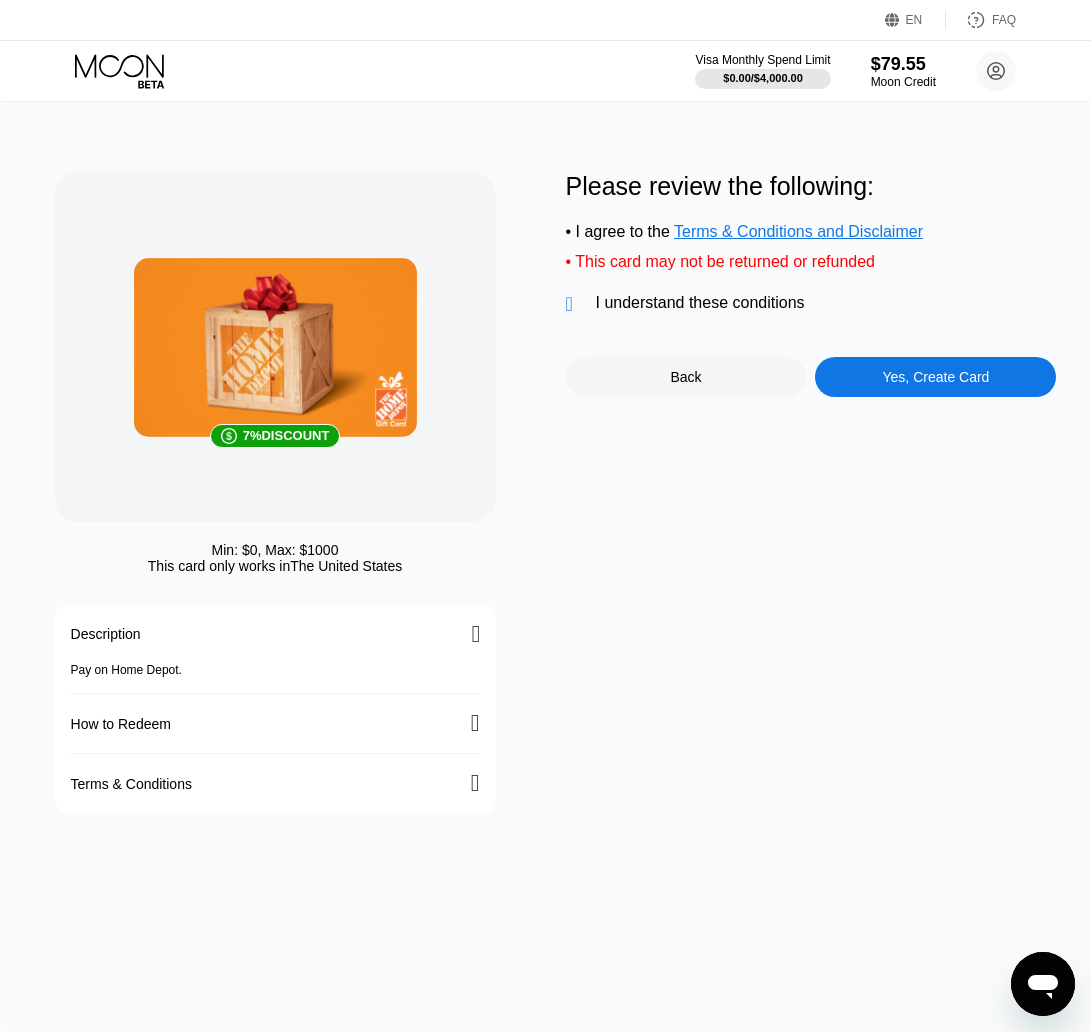 click on "Please review the following: • I agree to the   Terms & Conditions and Disclaimer • This card may not be returned or refunded  I understand these conditions Back Yes, Create Card" at bounding box center [811, 492] 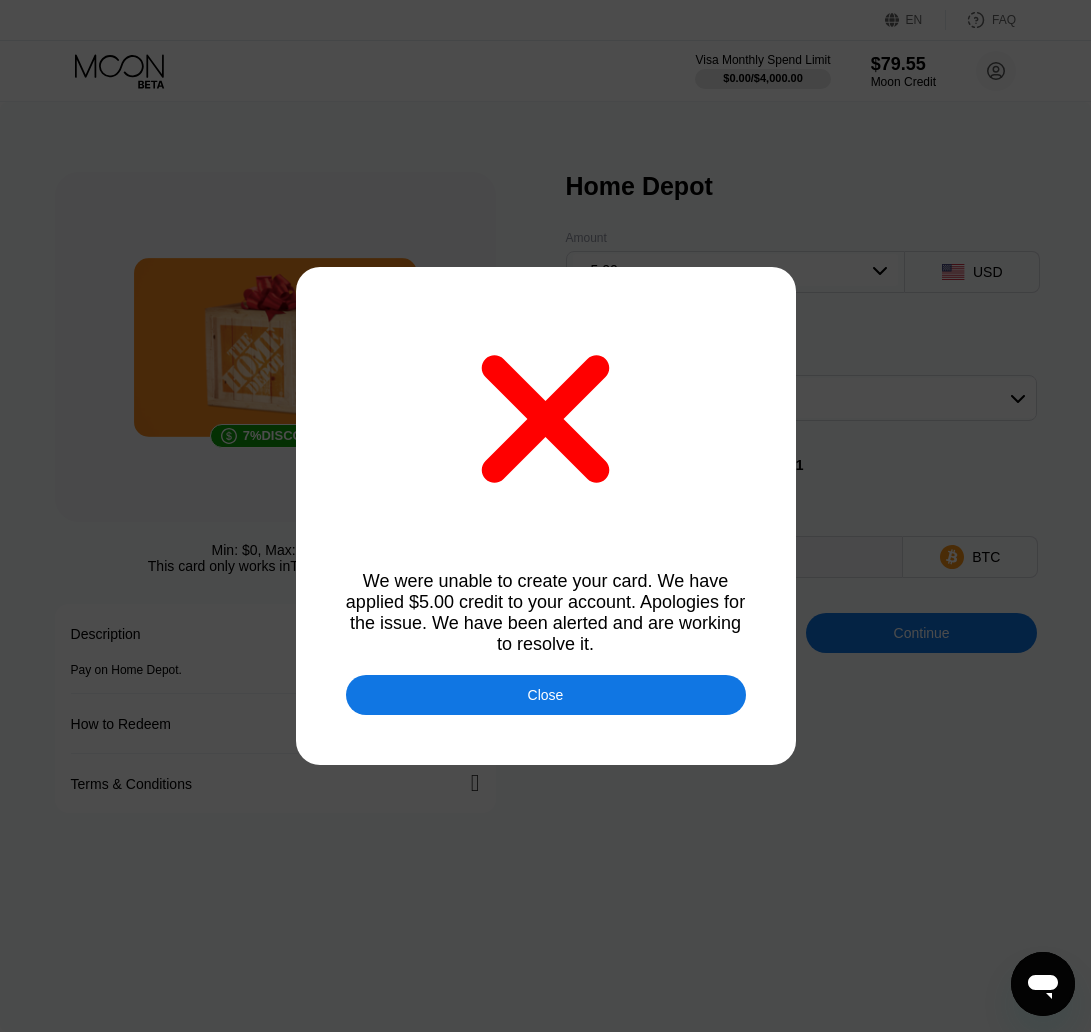 click on "Close" at bounding box center [546, 695] 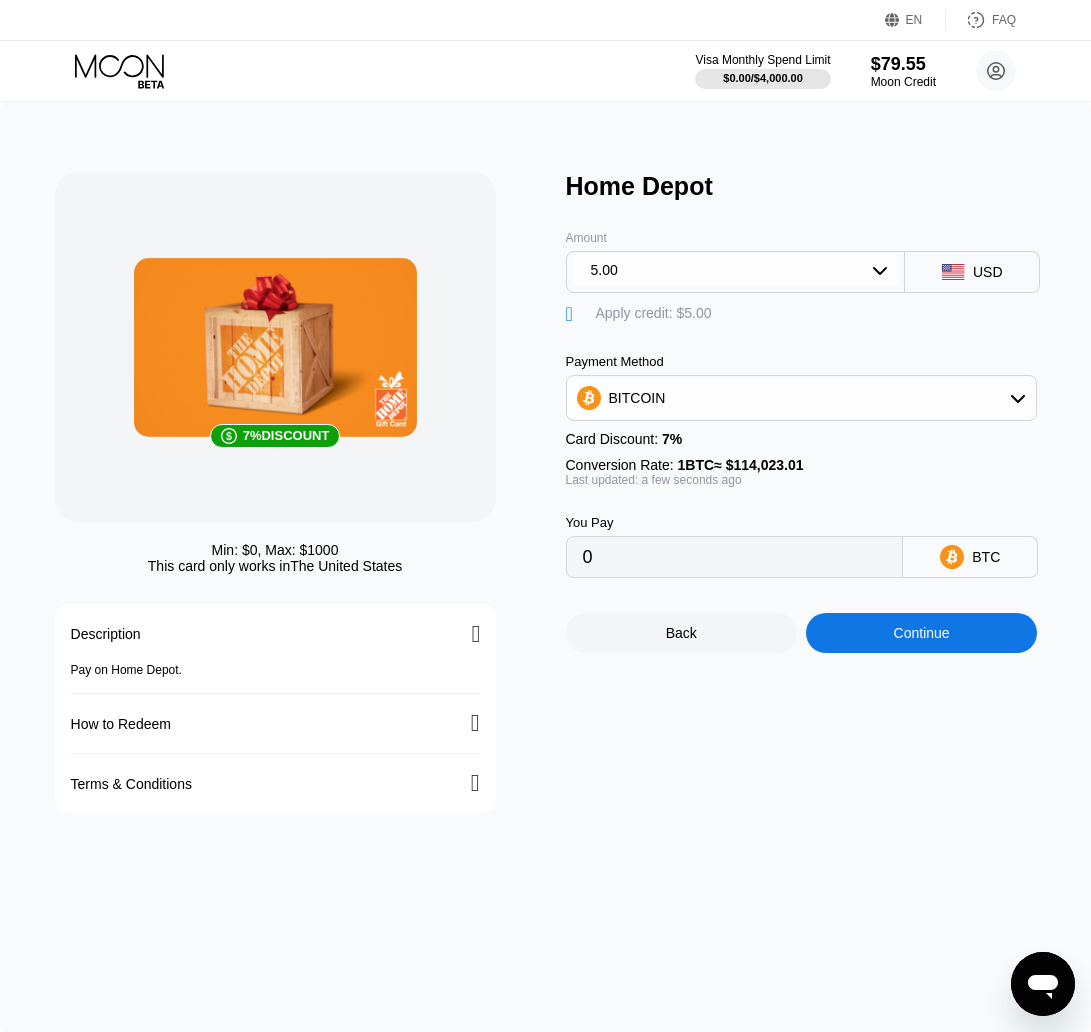 click on "5.00" at bounding box center (736, 270) 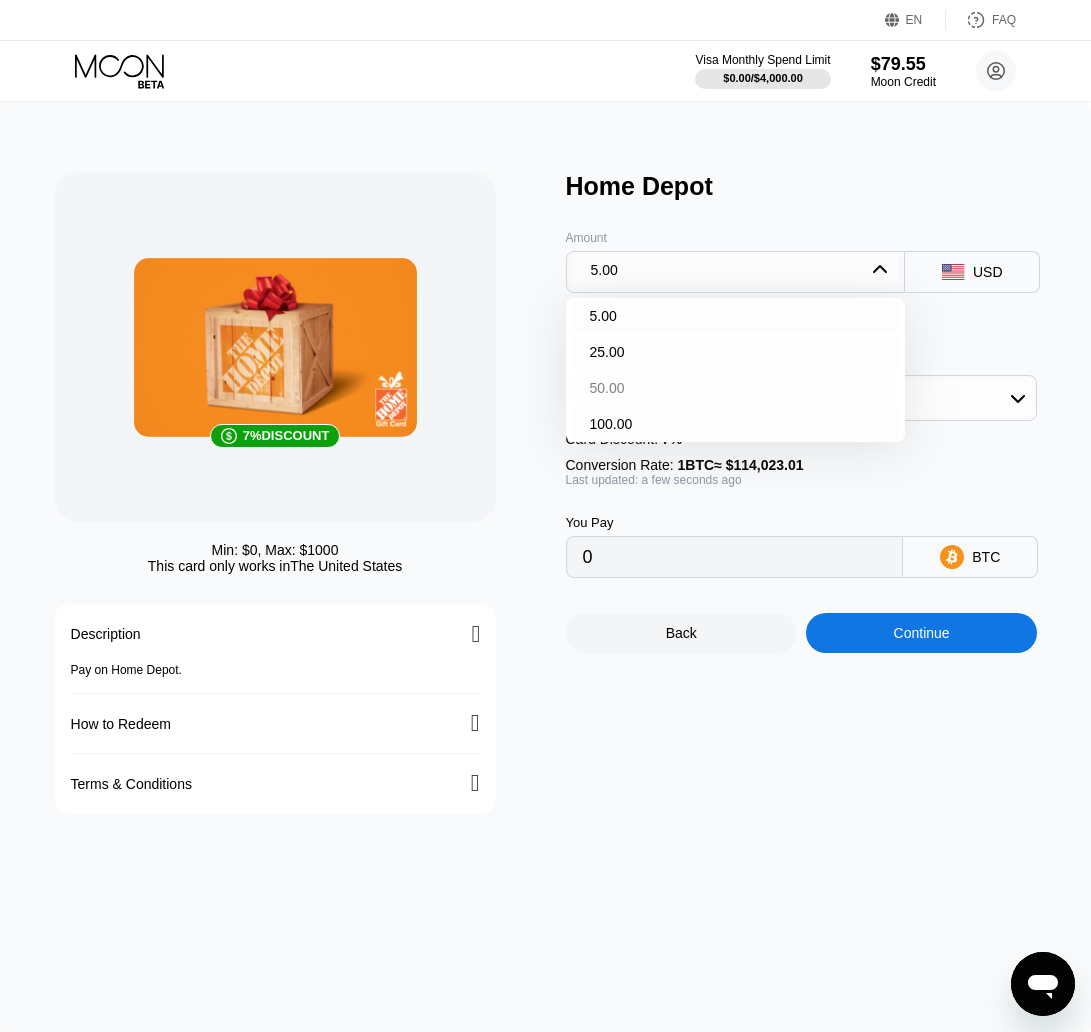 click on "50.00" at bounding box center (736, 388) 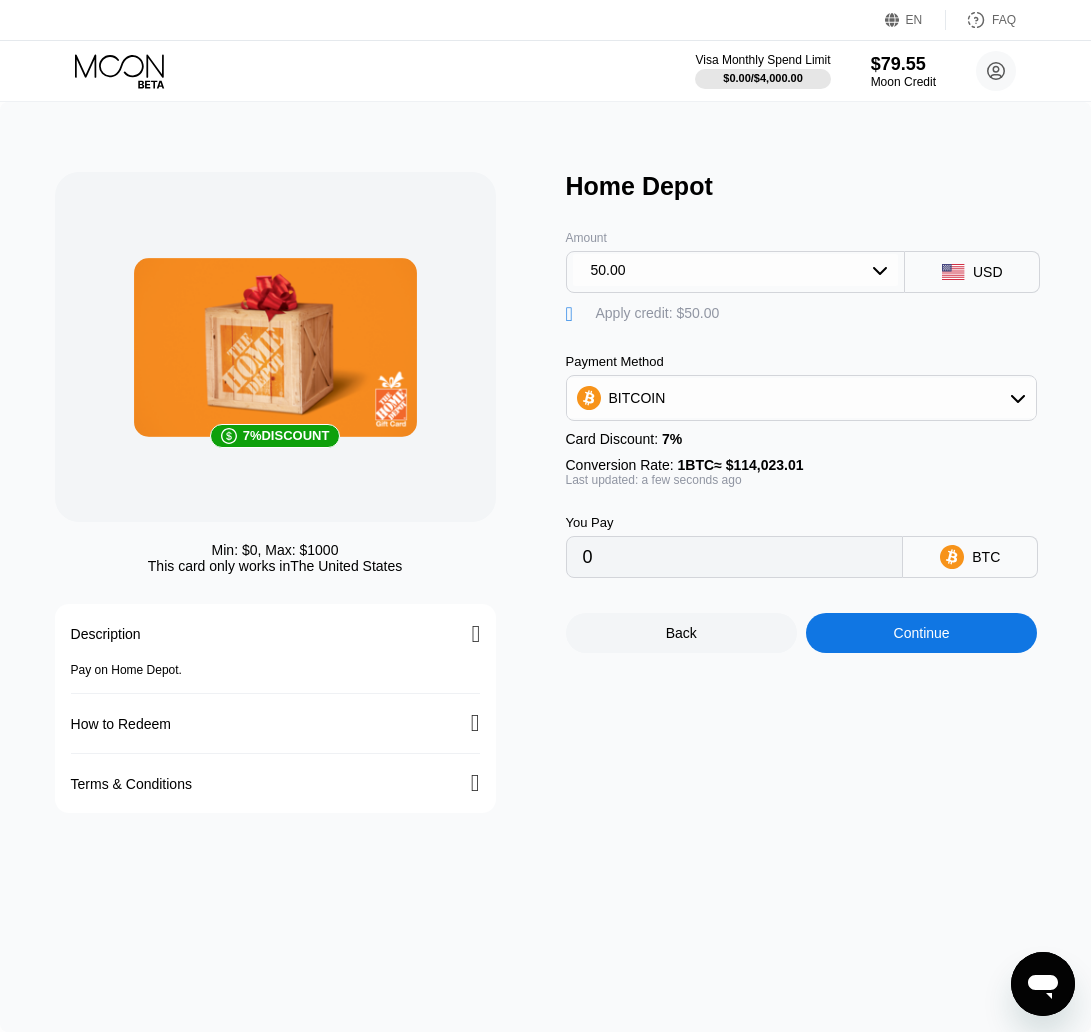 click on "Back Continue" at bounding box center [811, 615] 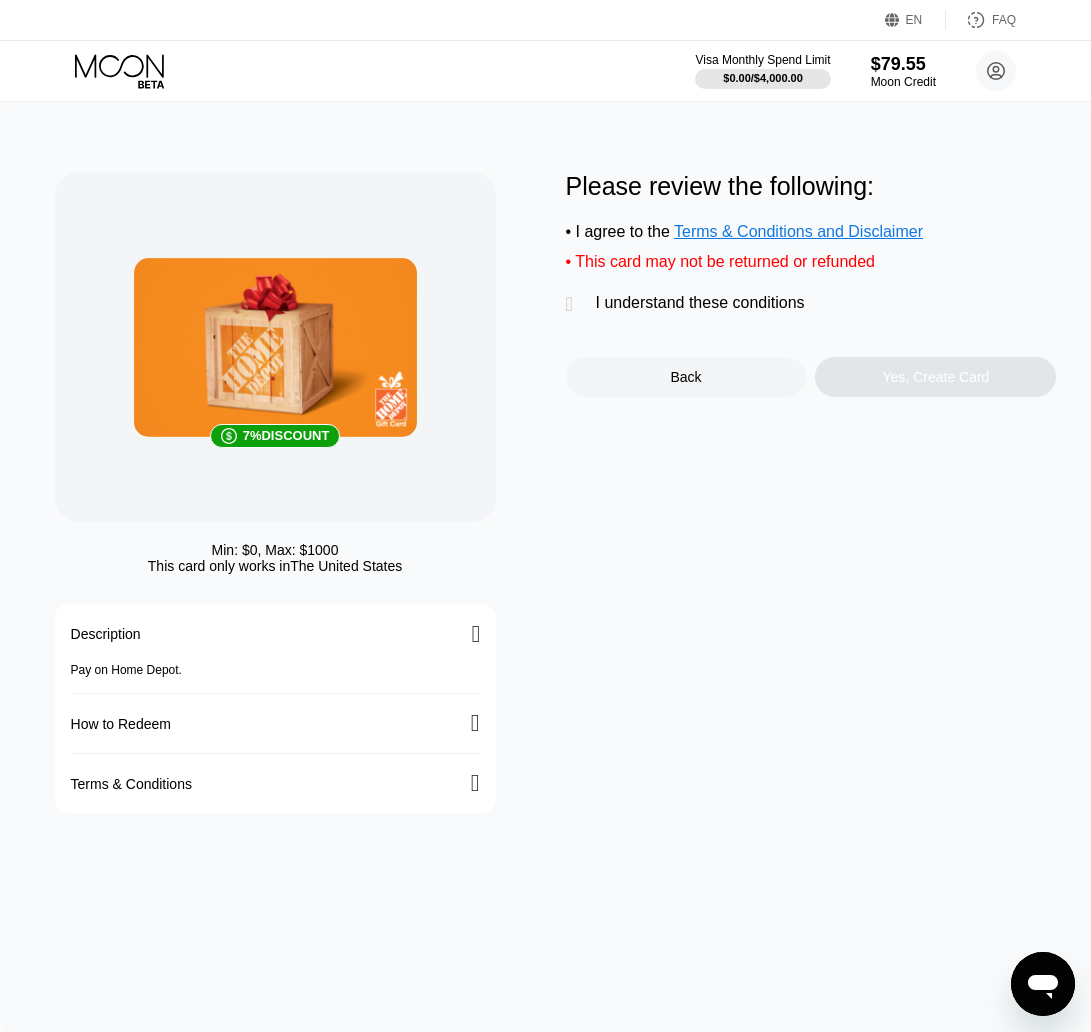 click on "I understand these conditions" at bounding box center (700, 303) 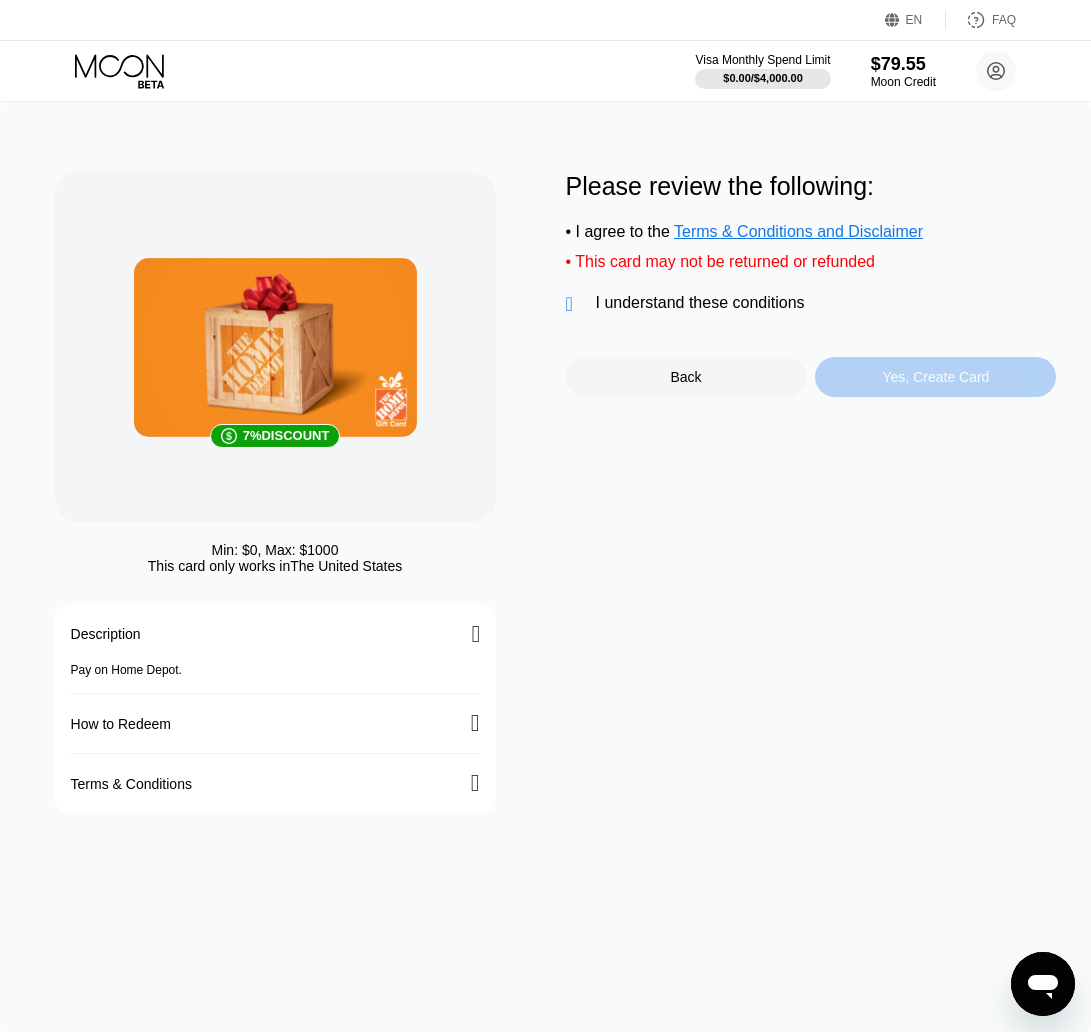 click on "Yes, Create Card" at bounding box center [936, 377] 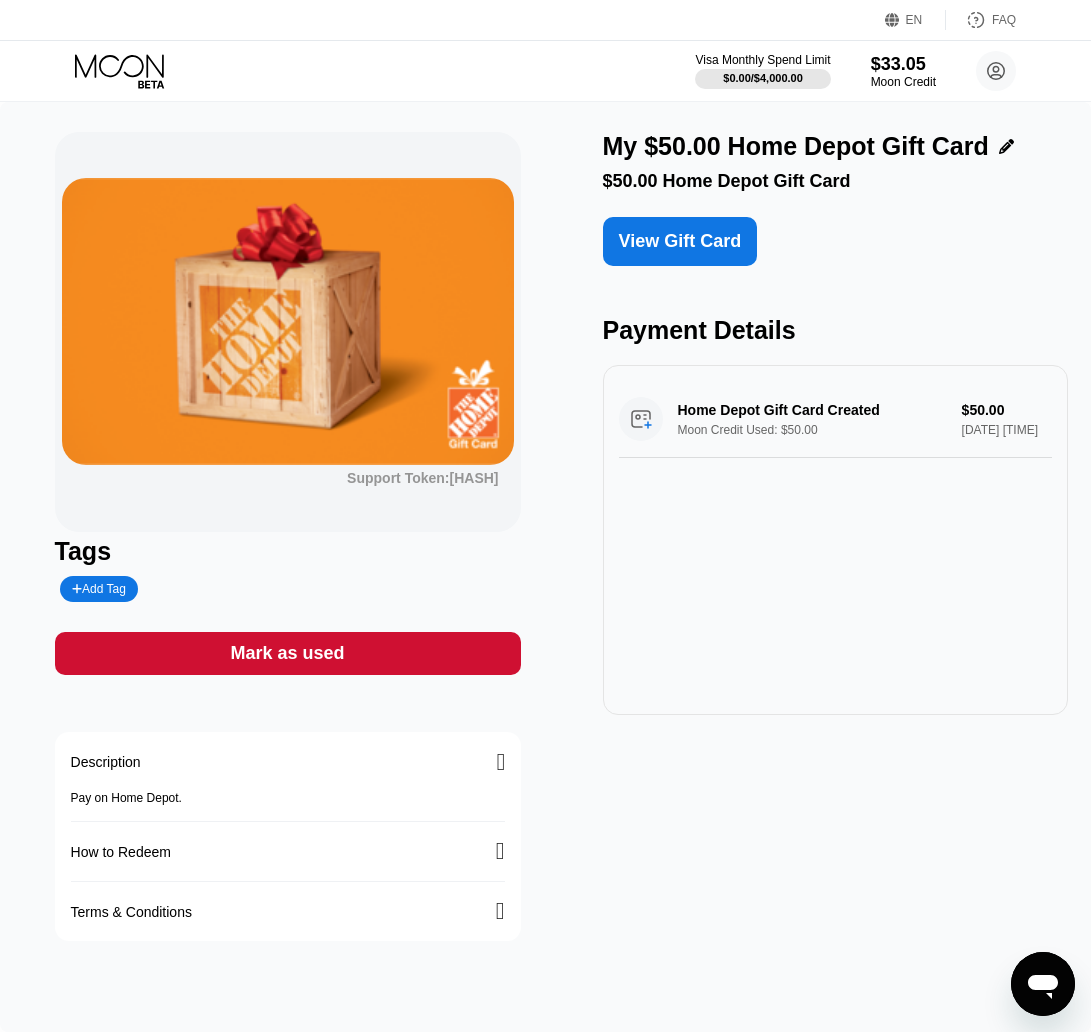 click on "Mark as used" at bounding box center (288, 653) 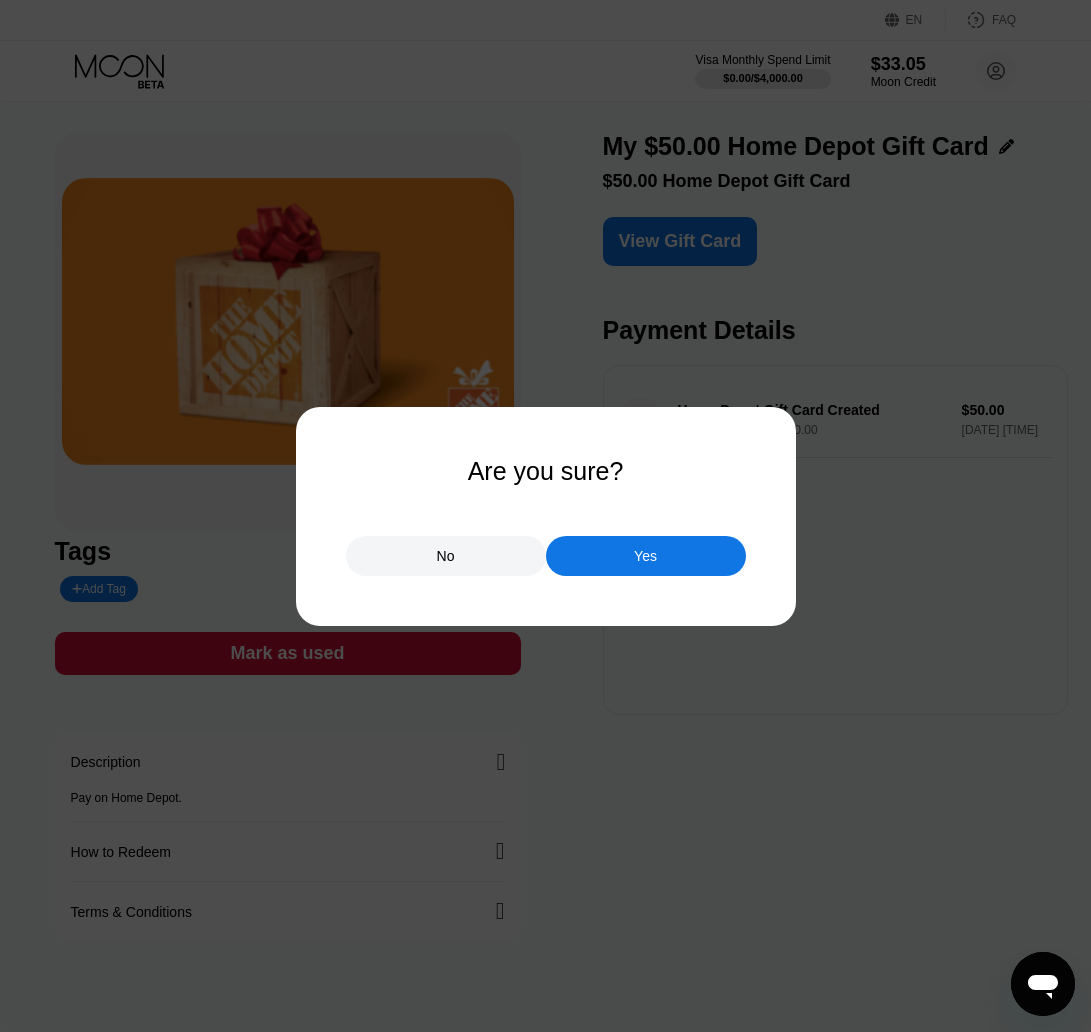 click on "Yes" at bounding box center [646, 556] 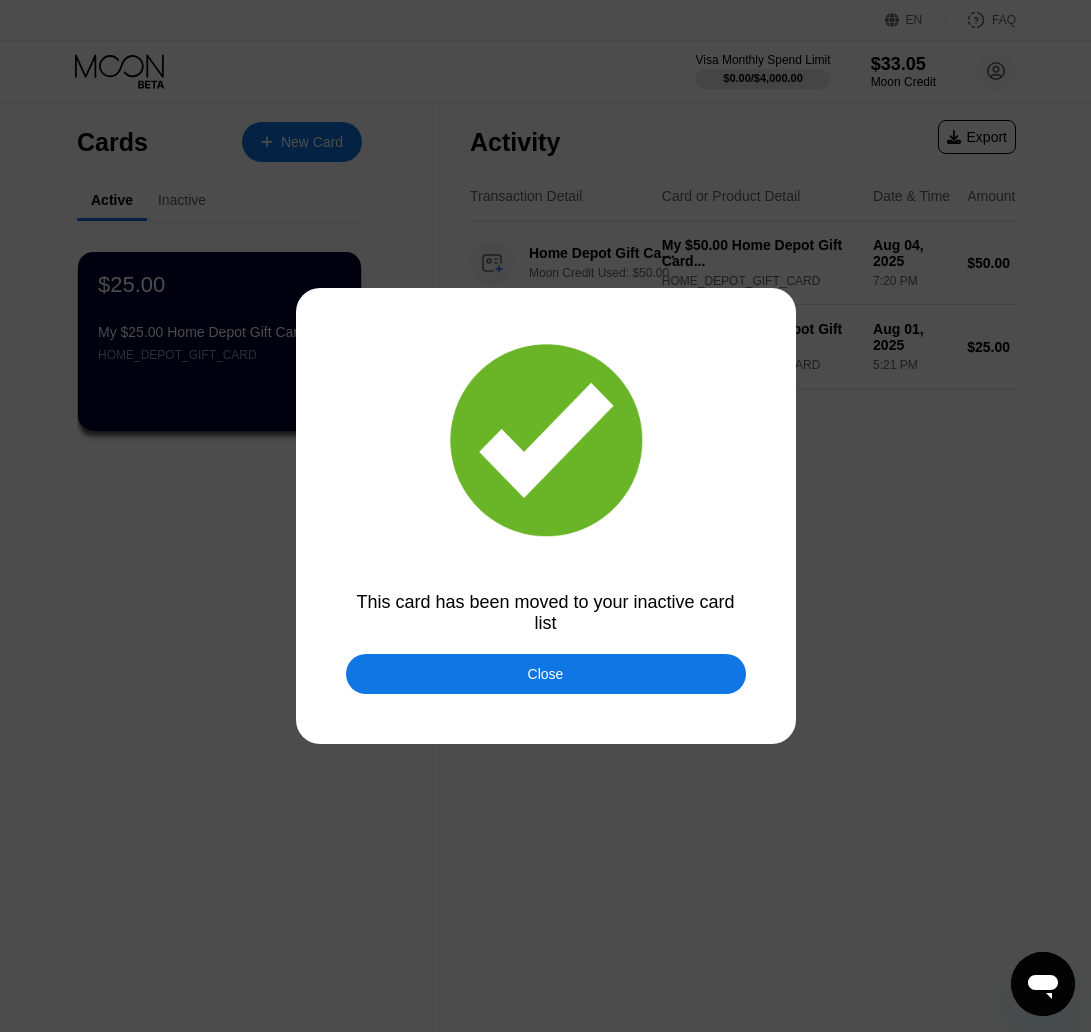 click on "Close" at bounding box center (546, 674) 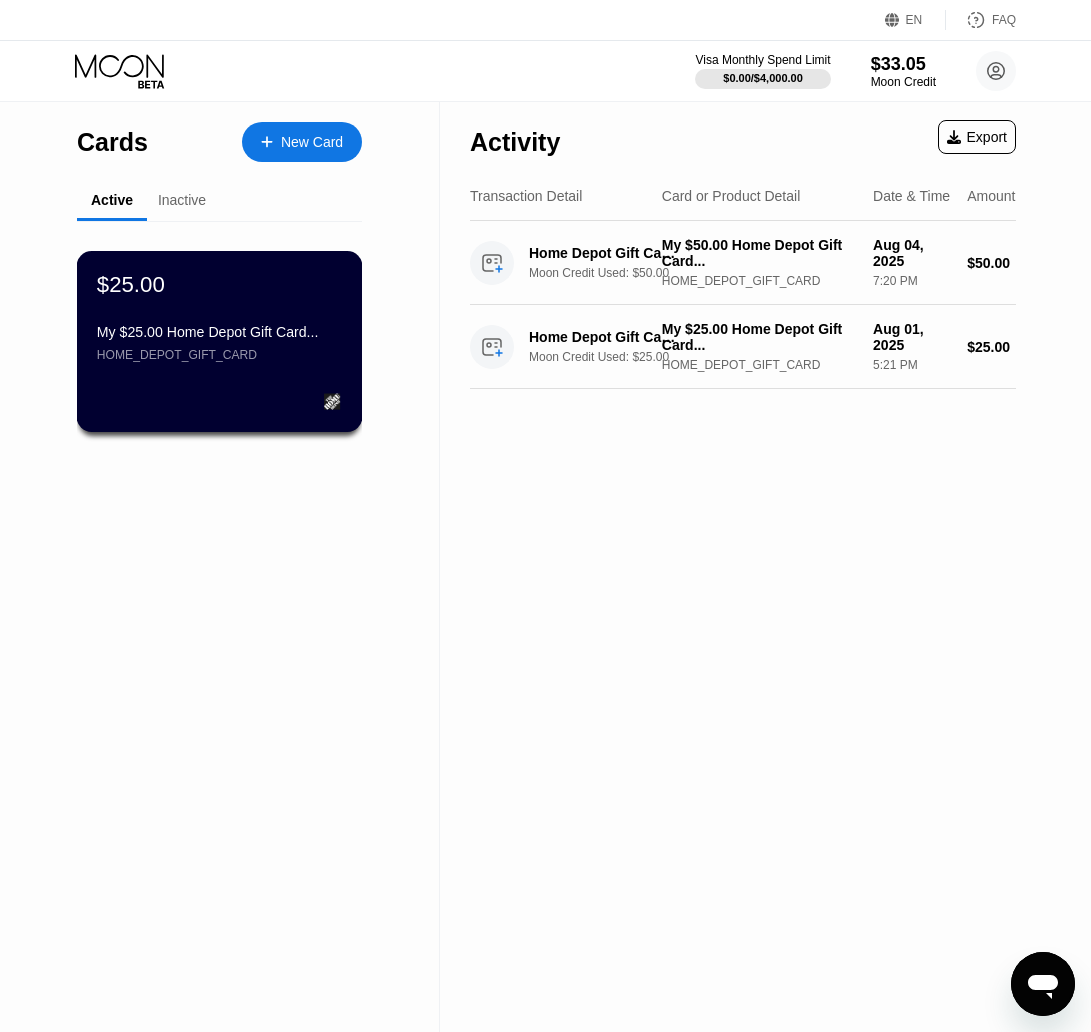 click on "$25.00 My $25.00 Home Depot Gift Card... HOME_DEPOT_GIFT_CARD" at bounding box center (219, 316) 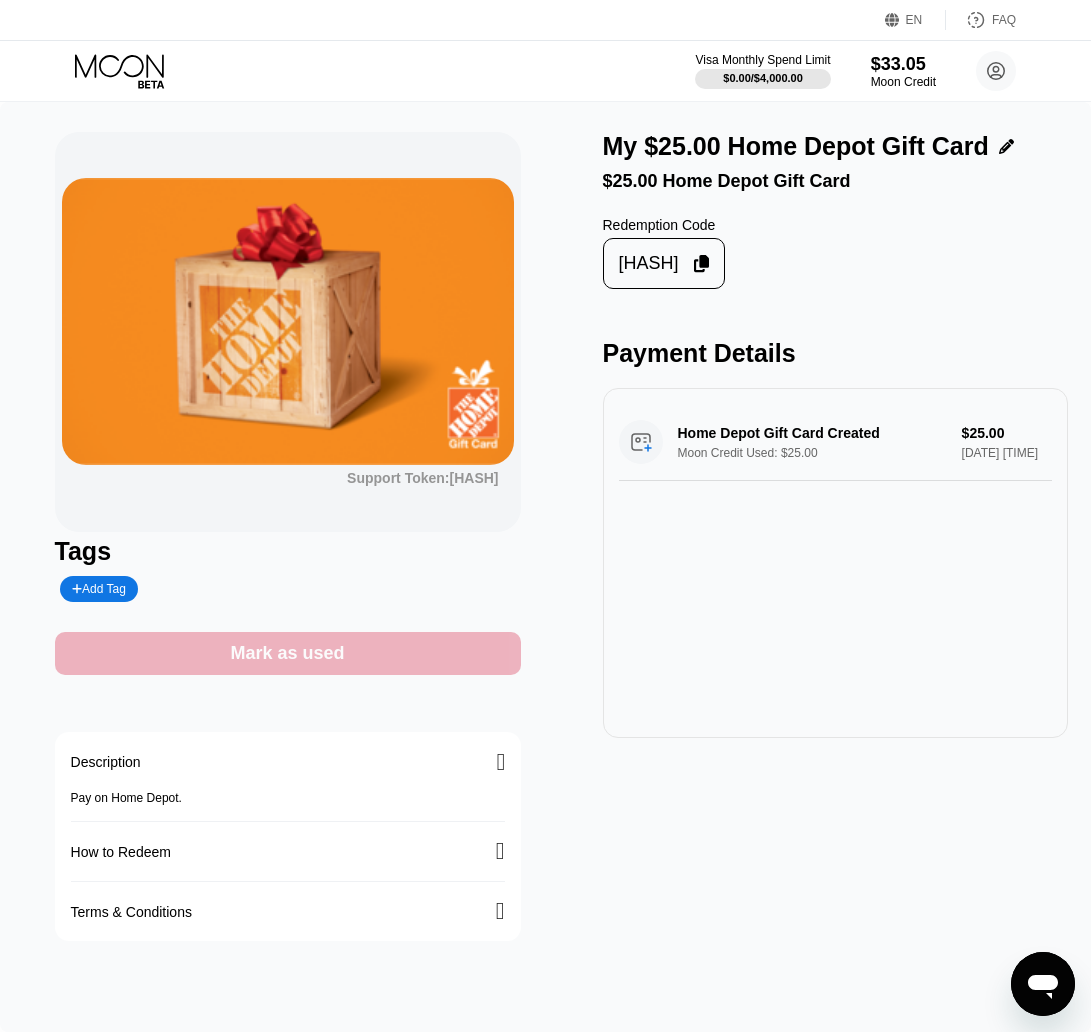 click on "Mark as used" at bounding box center (287, 653) 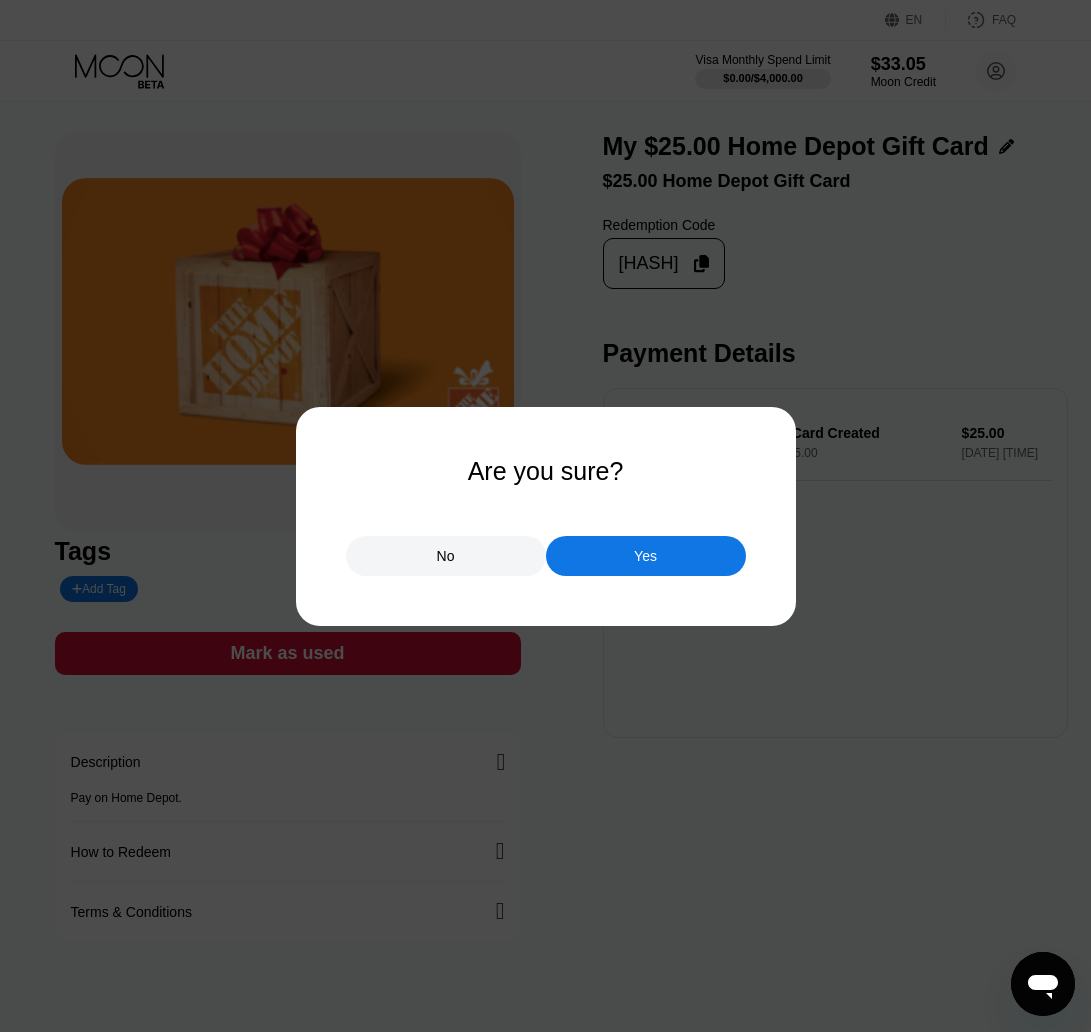 click on "Yes" at bounding box center [646, 556] 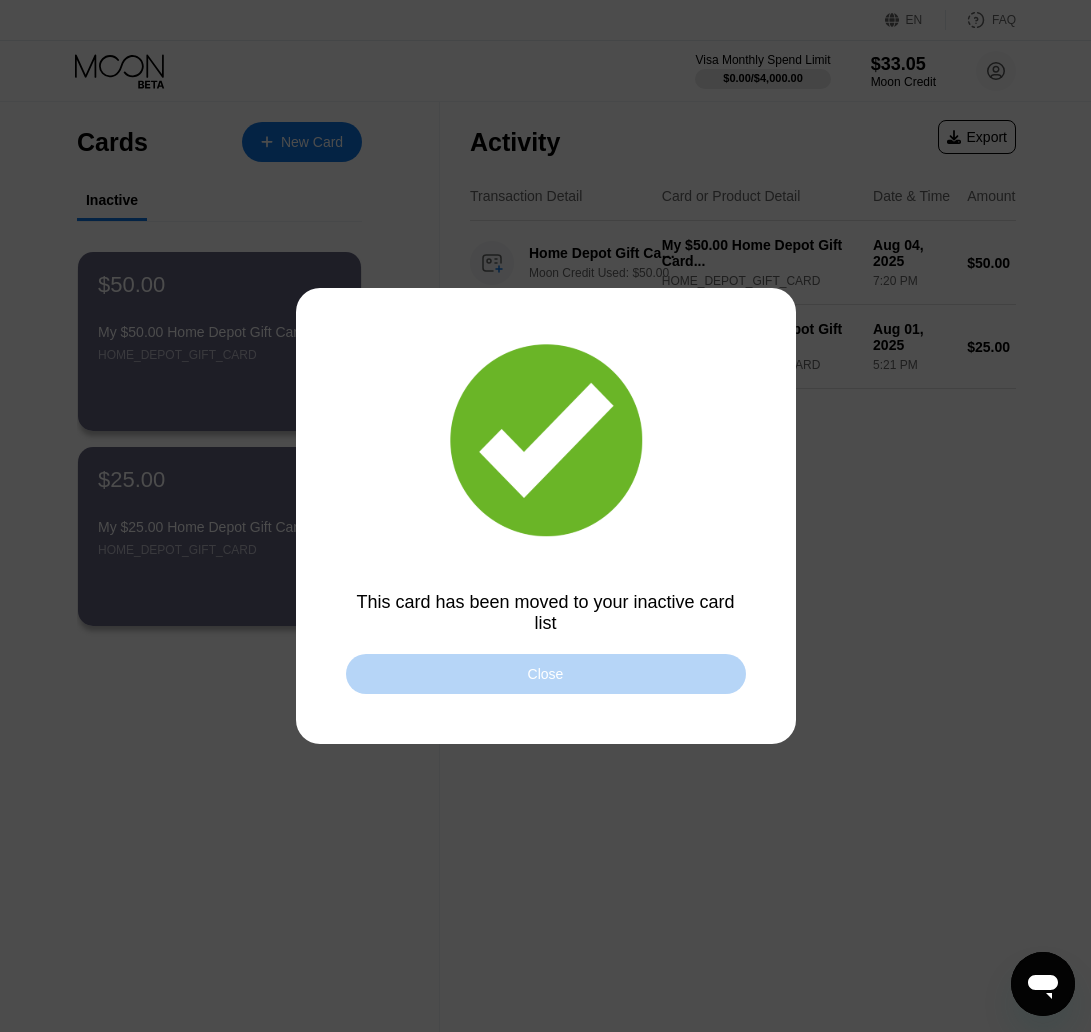 click on "Close" at bounding box center (546, 674) 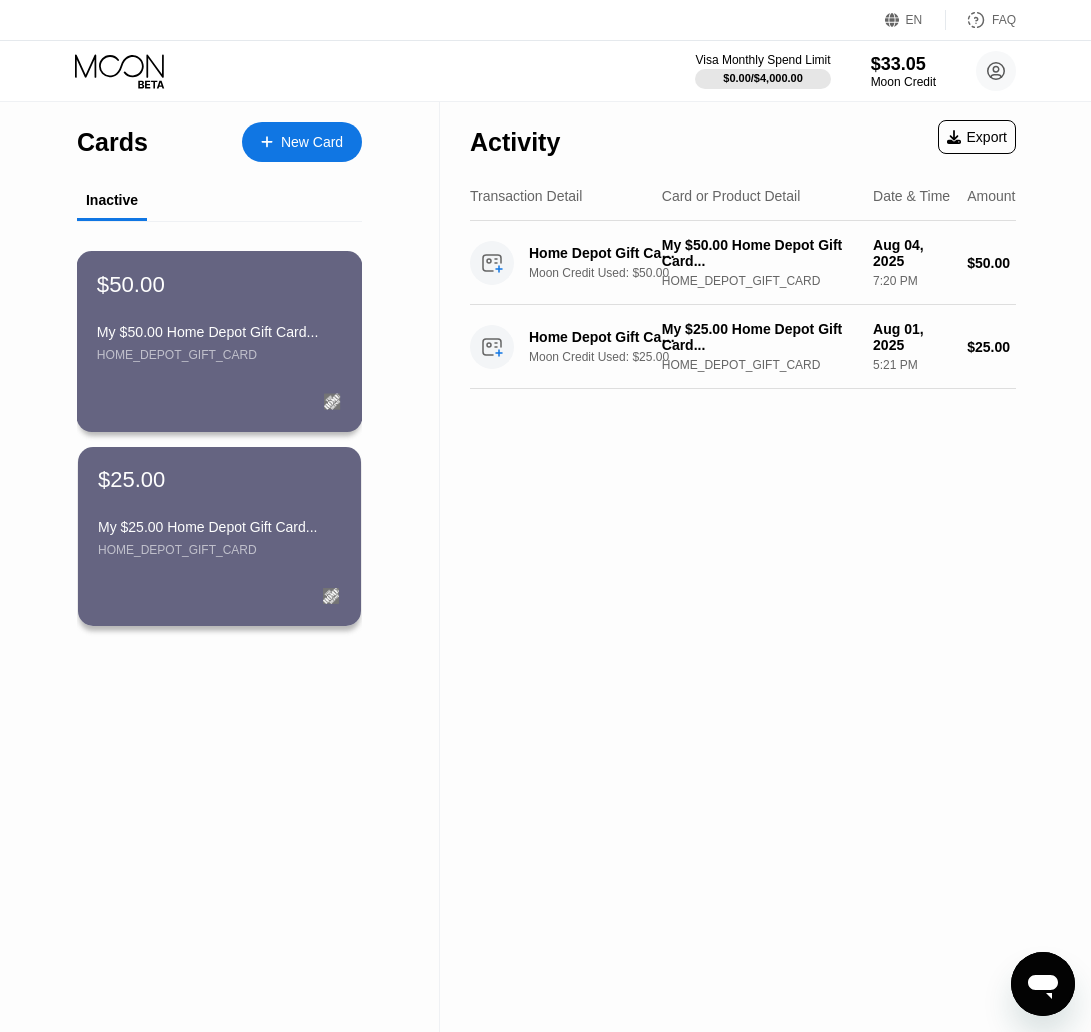 click on "My $50.00 Home Depot Gift Card..." at bounding box center (219, 332) 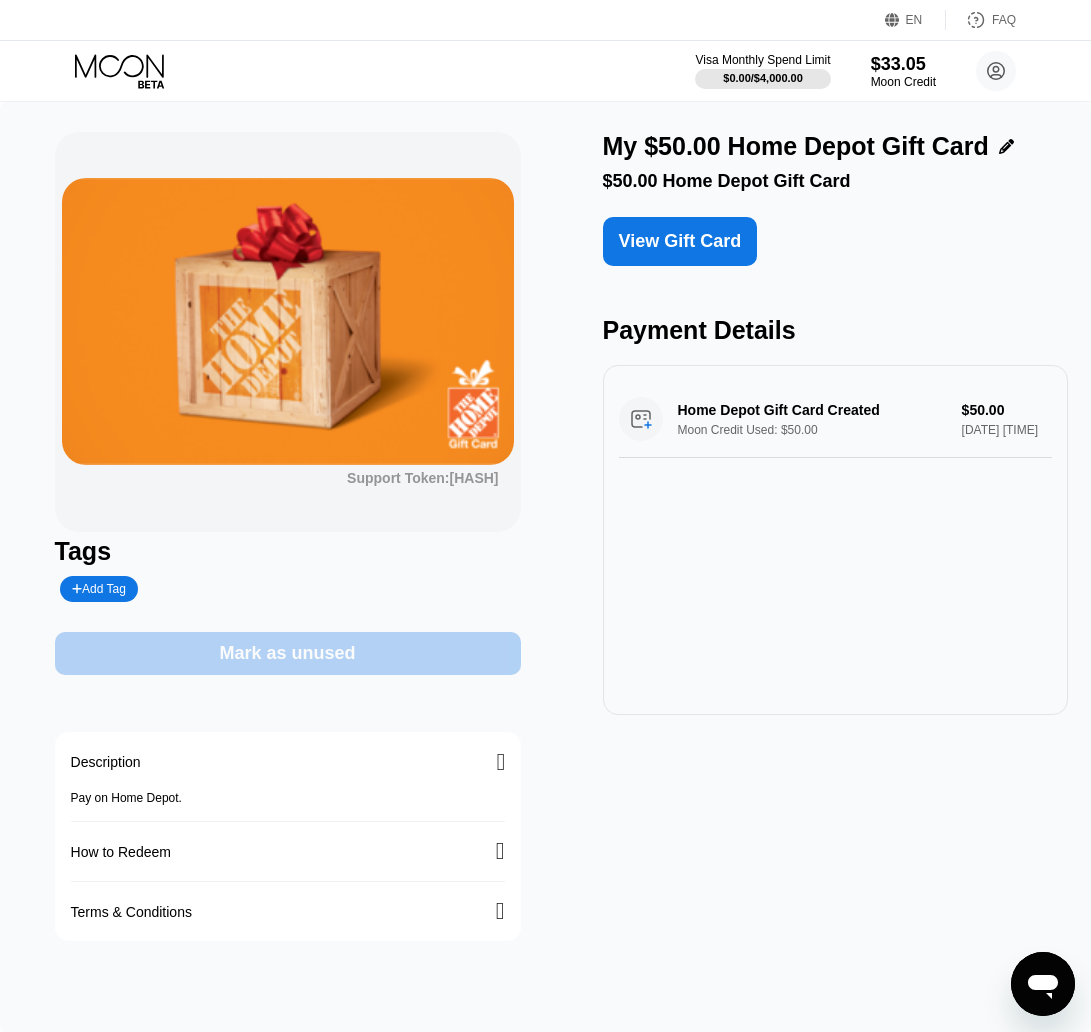 click on "Mark as unused" at bounding box center [288, 653] 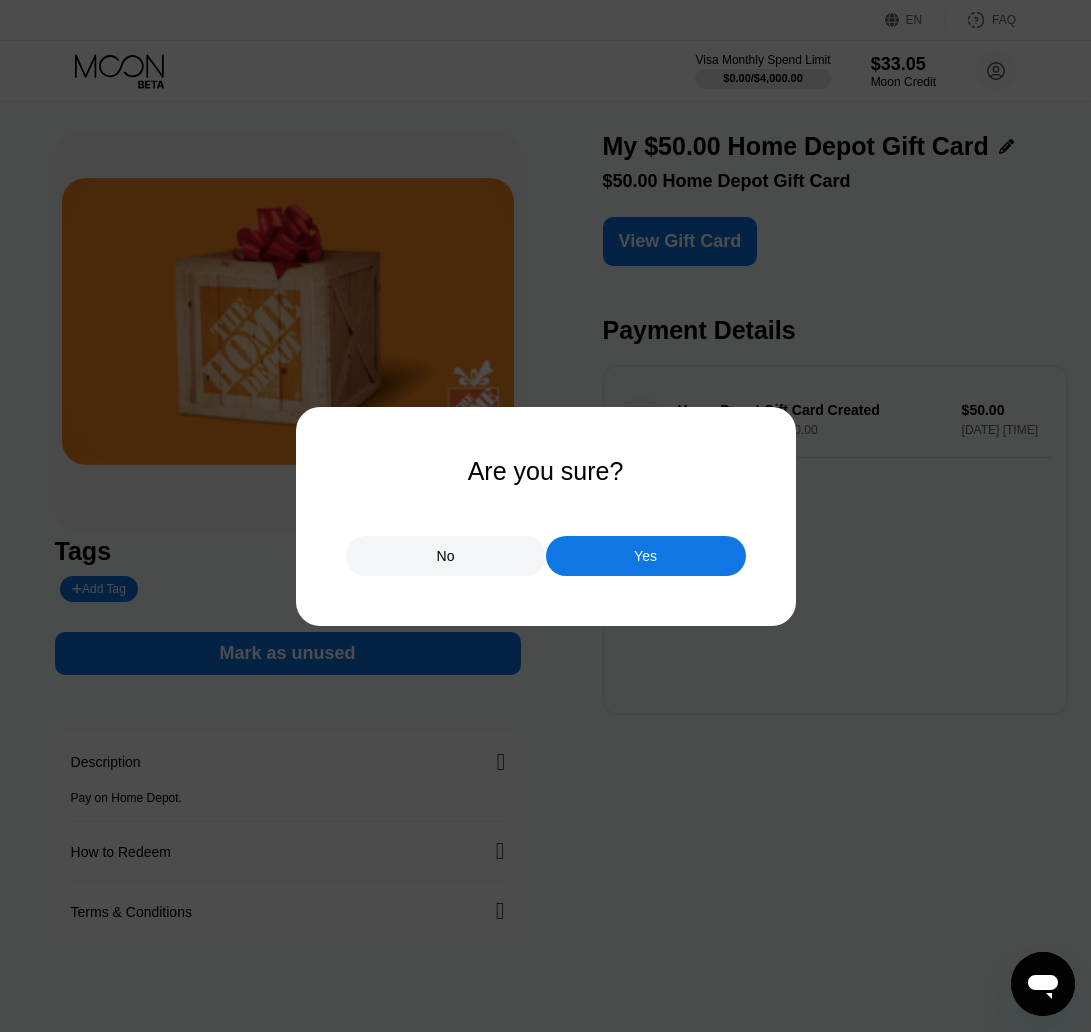 click on "Yes" at bounding box center (646, 556) 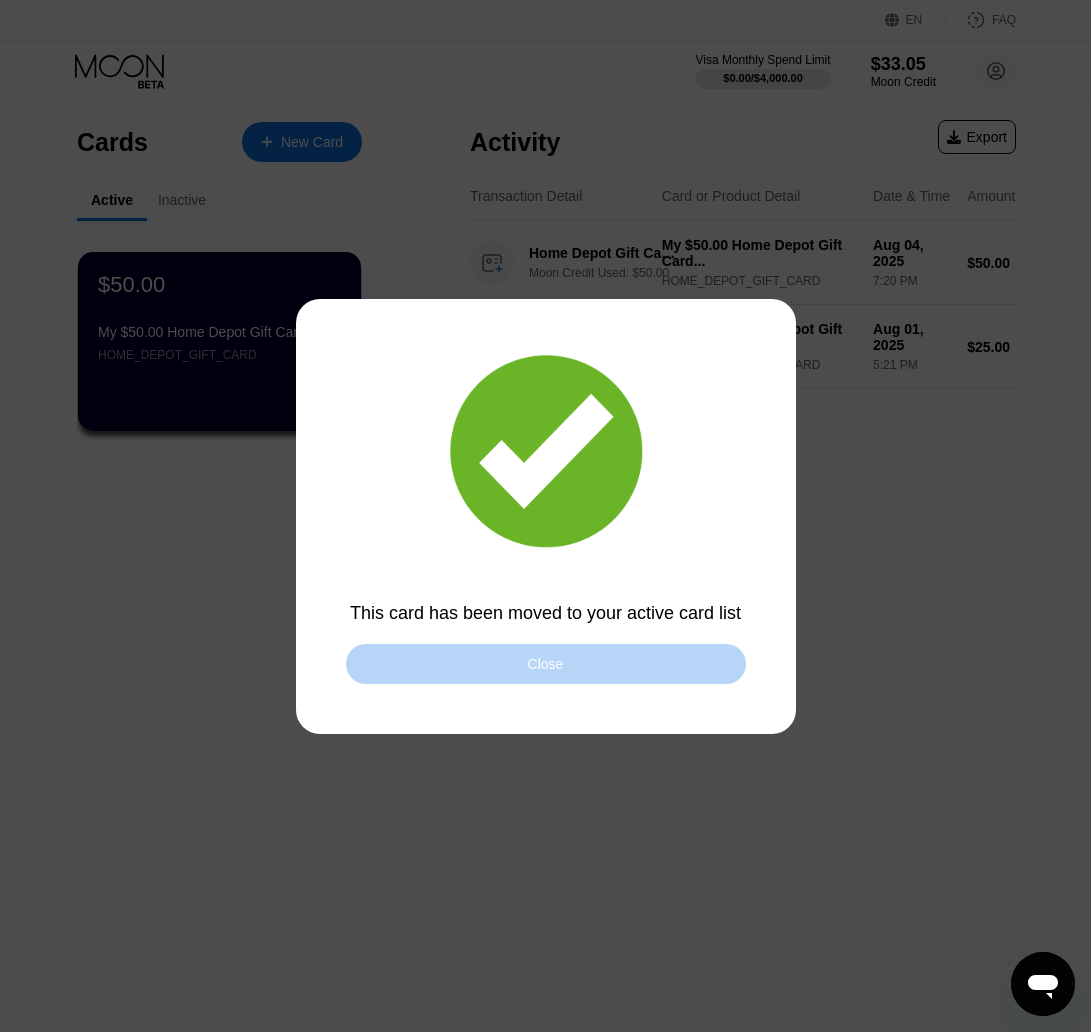 click on "Close" at bounding box center (546, 664) 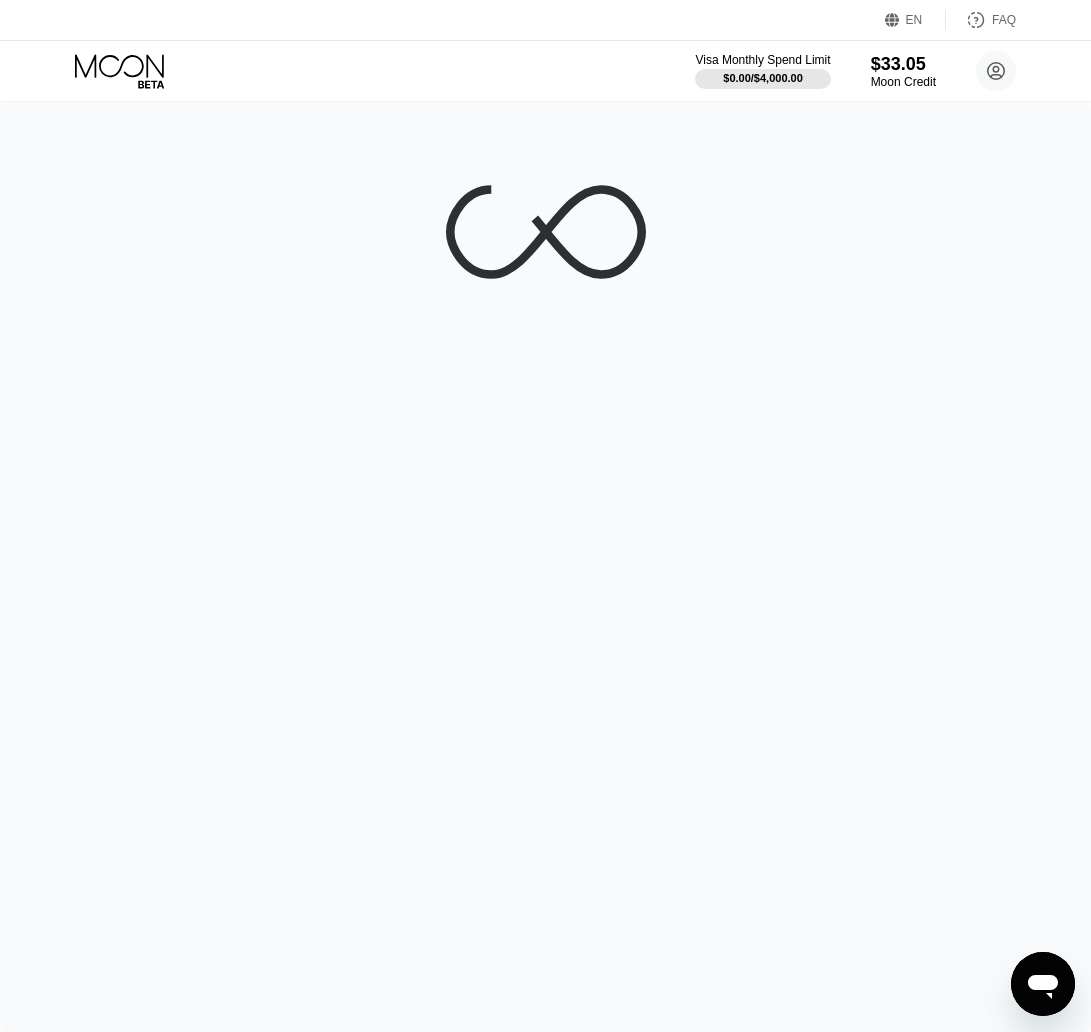 click at bounding box center [545, 567] 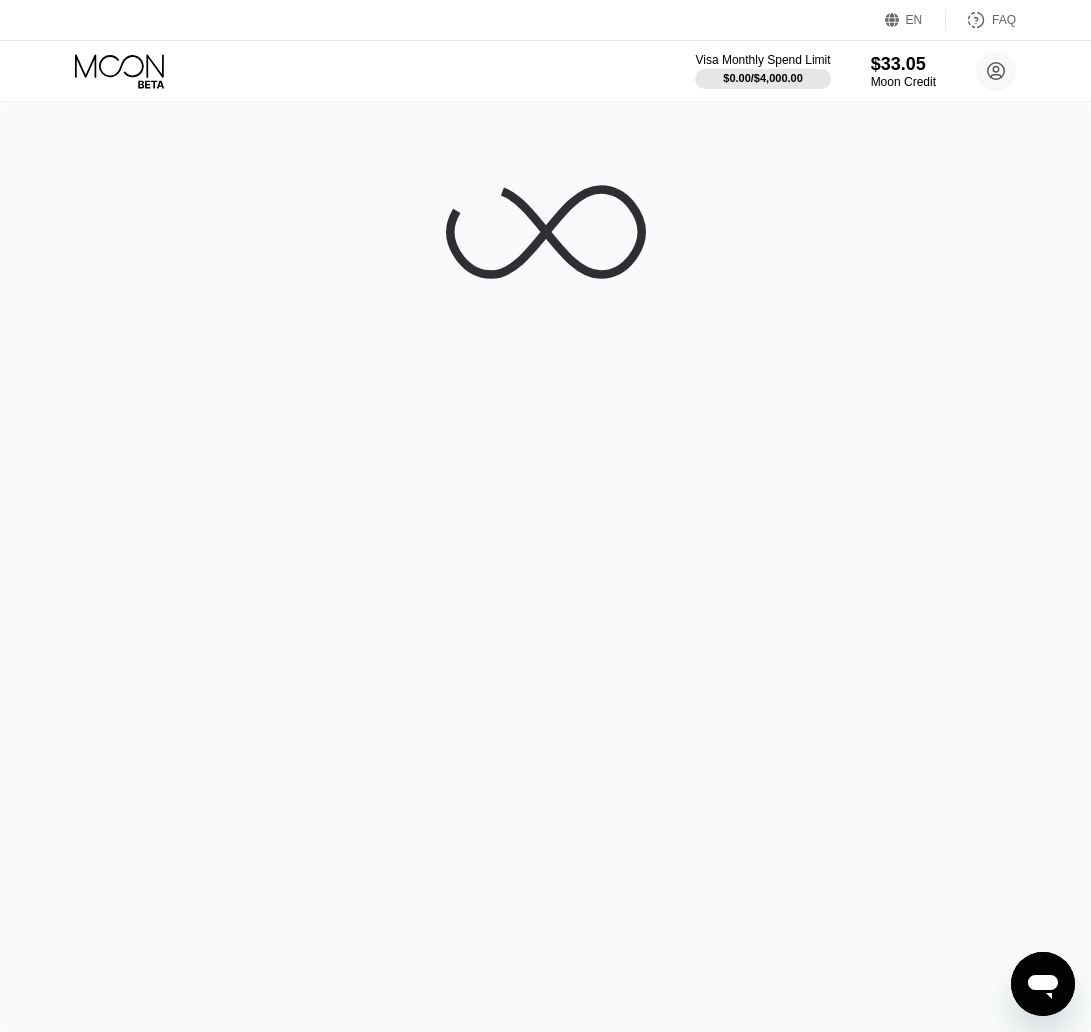 click at bounding box center [545, 567] 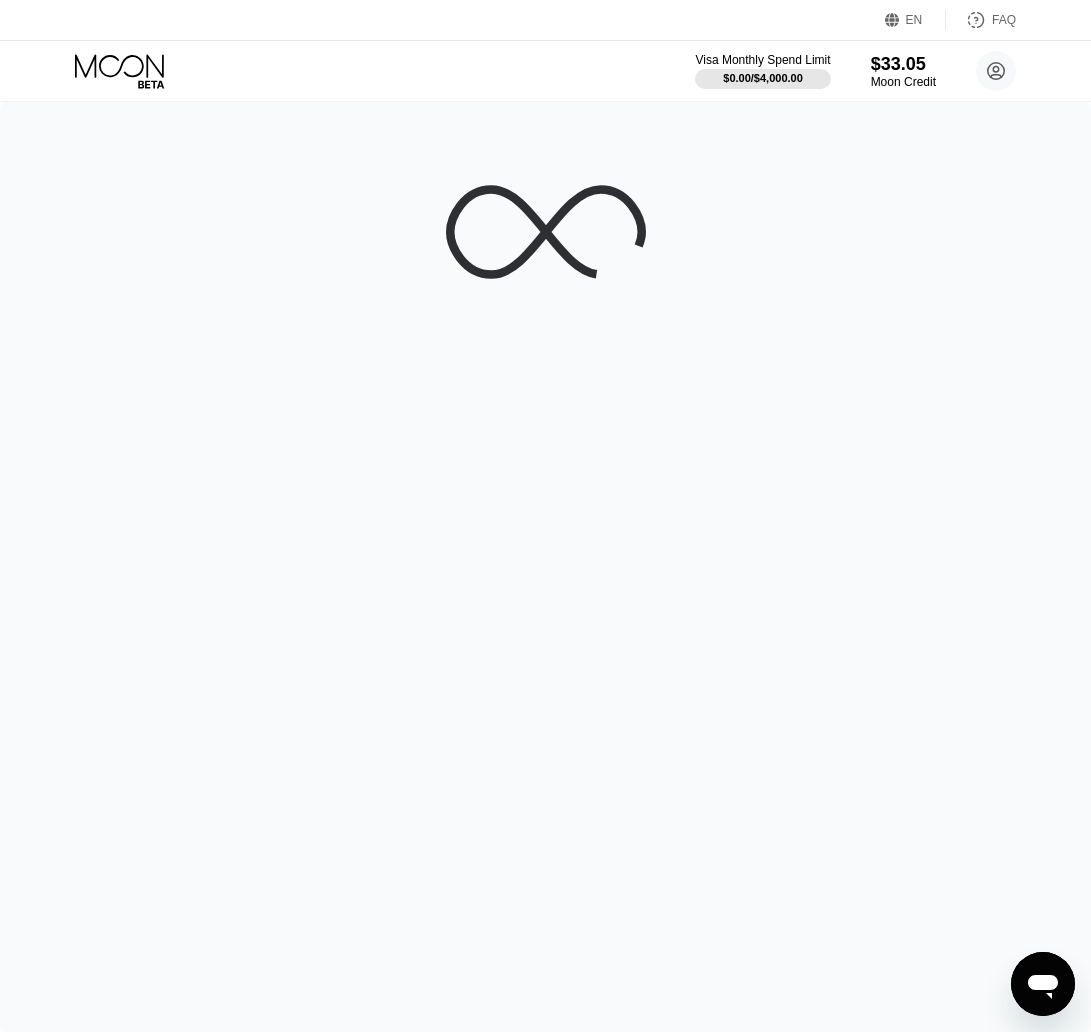 click at bounding box center (545, 567) 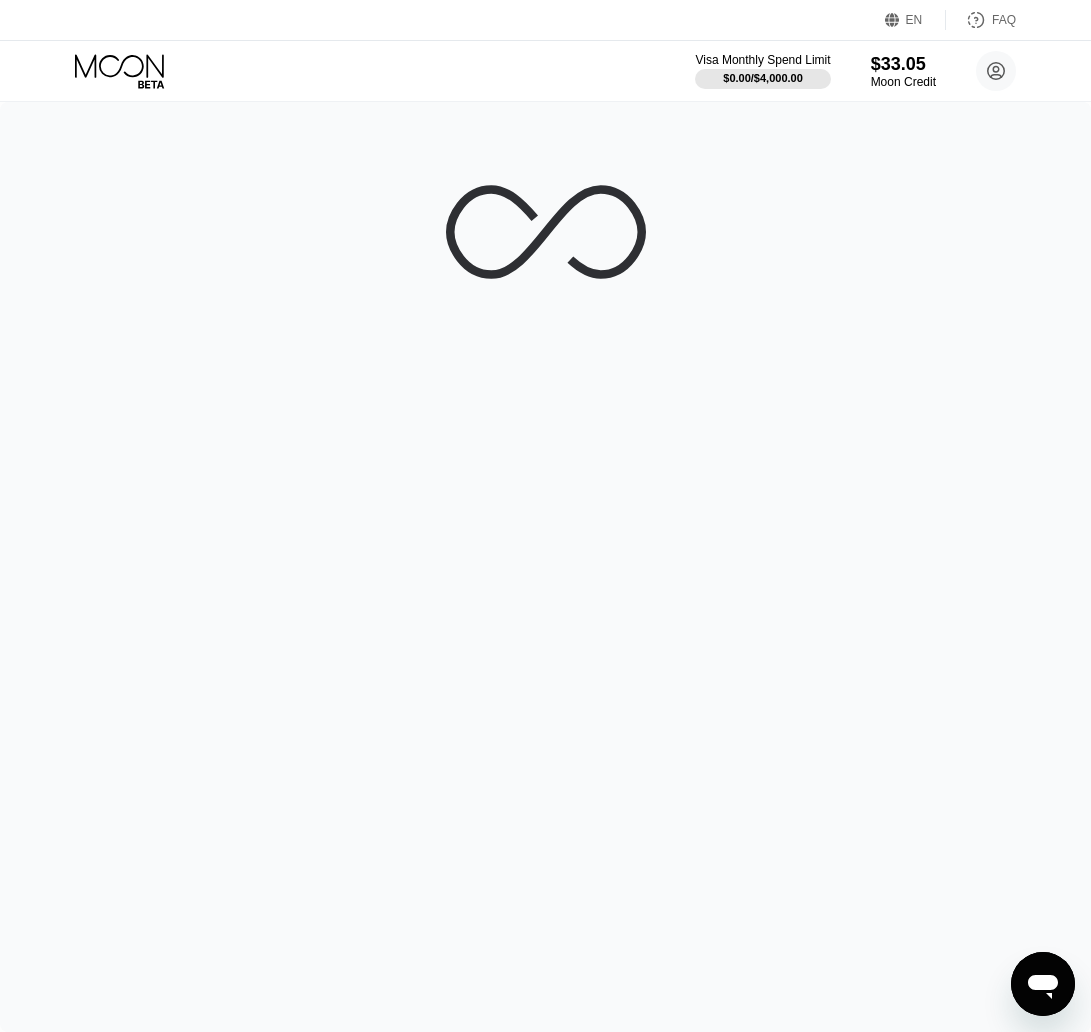 click at bounding box center [545, 567] 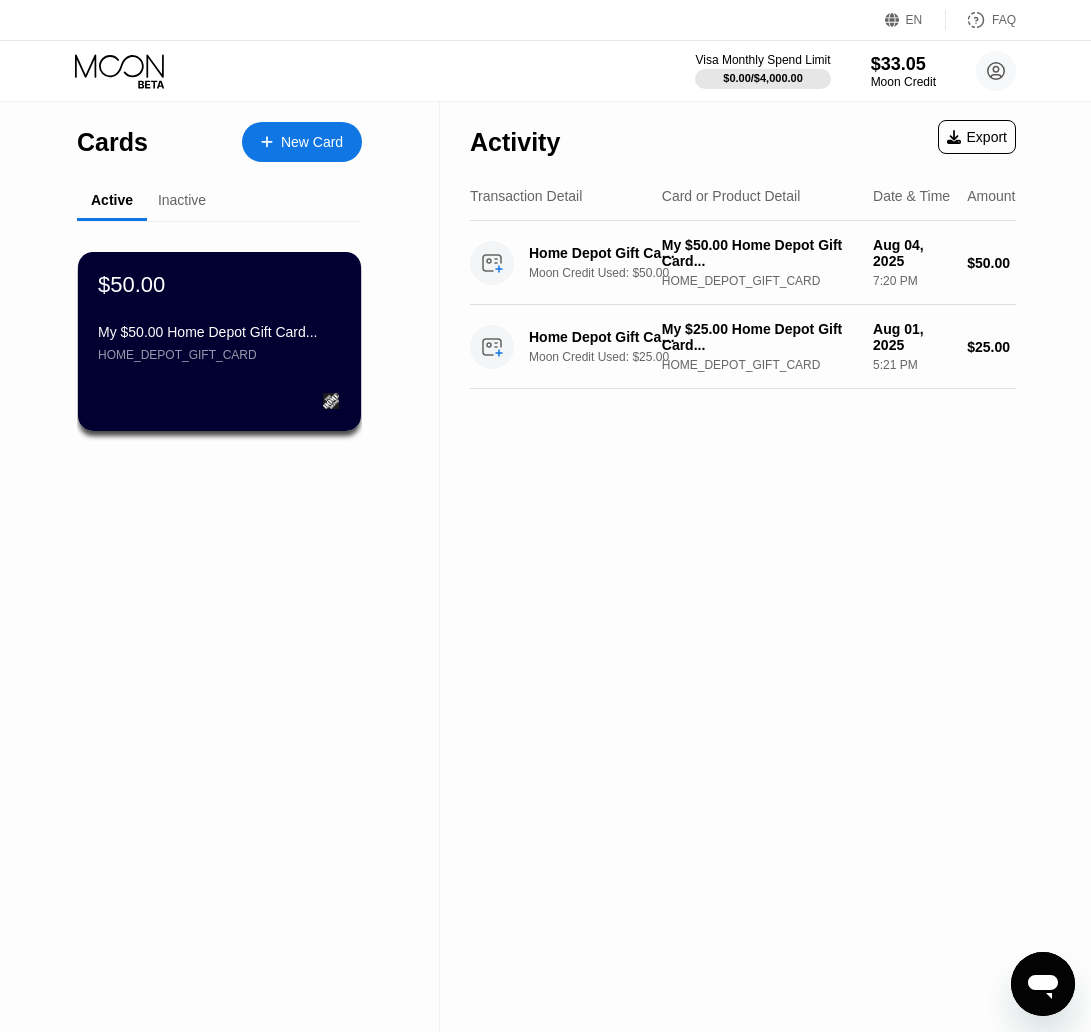 click on "Inactive" at bounding box center [182, 201] 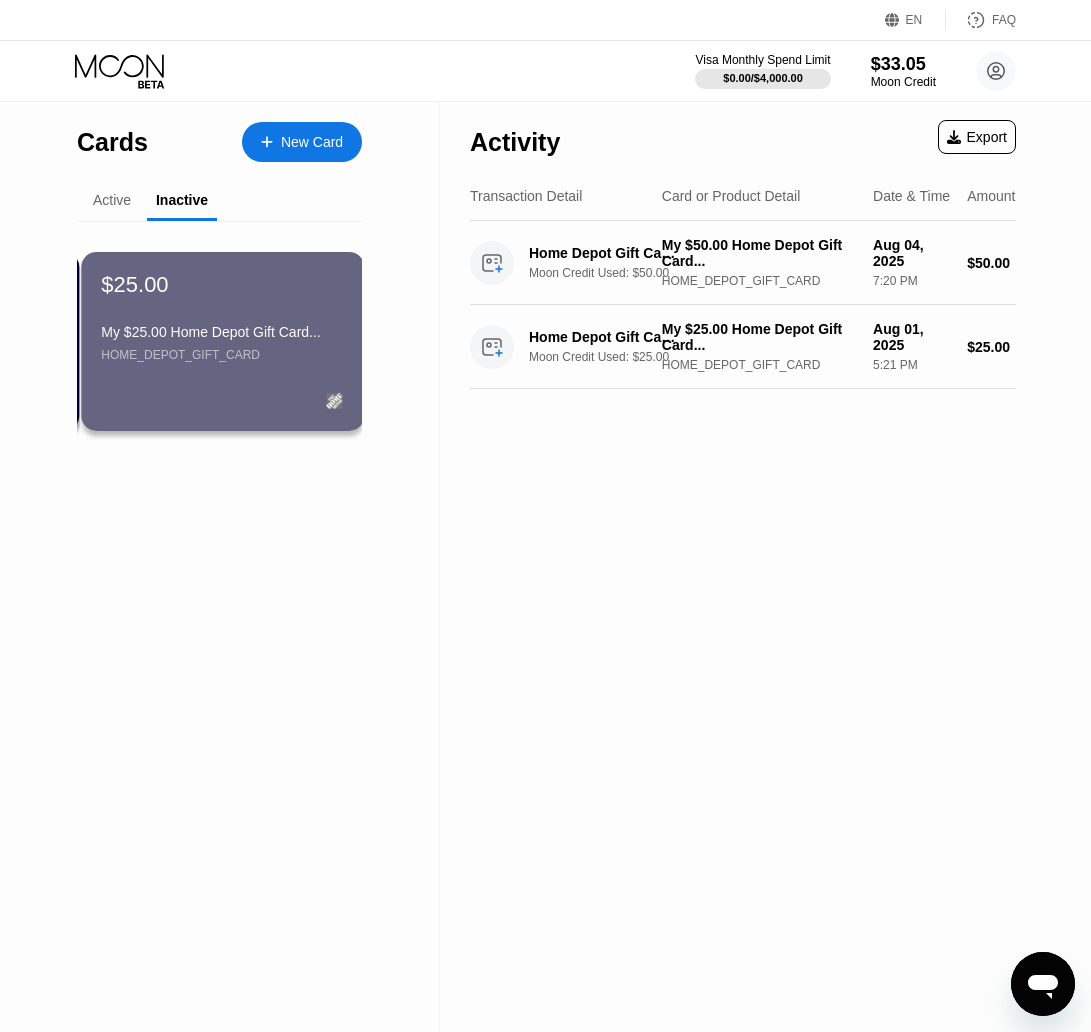 click on "Inactive" at bounding box center [182, 200] 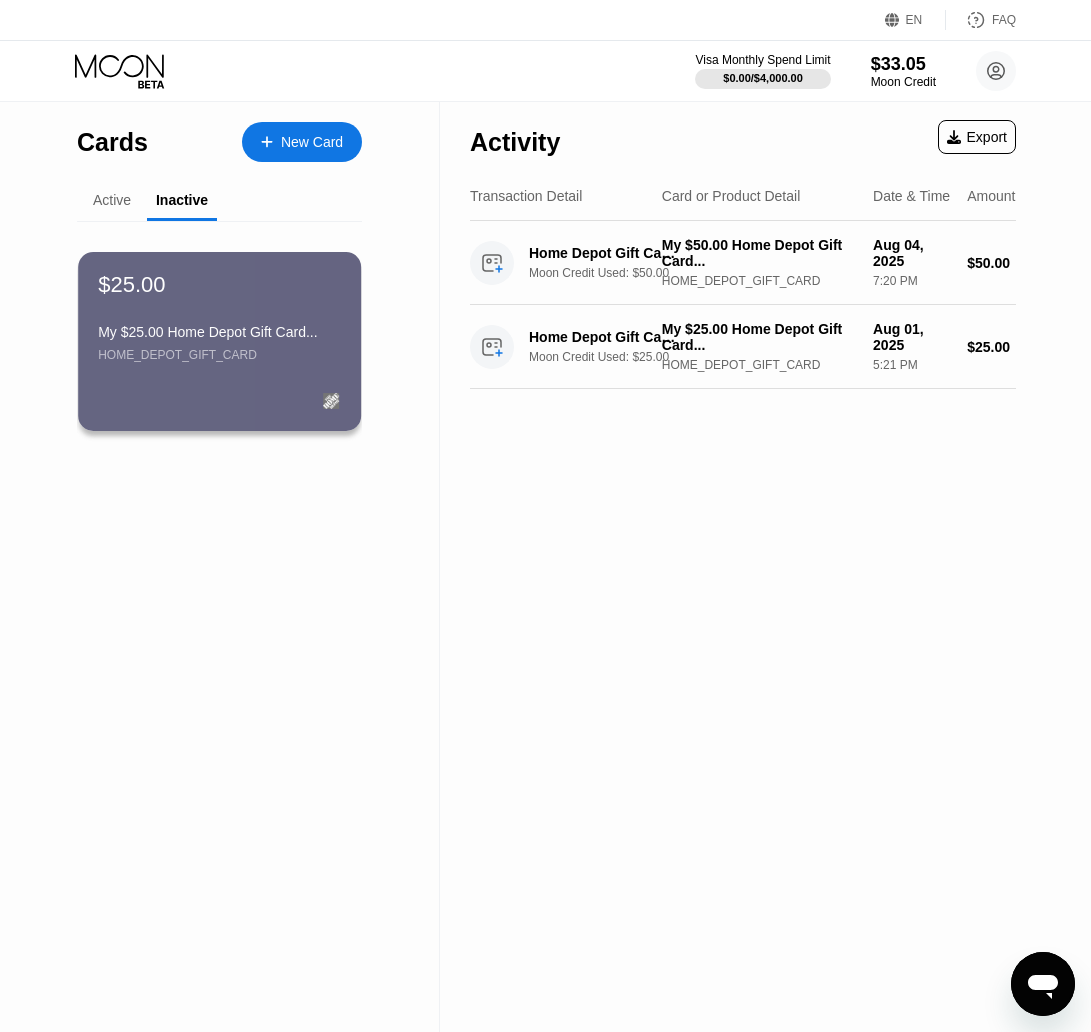click on "Active" at bounding box center (112, 201) 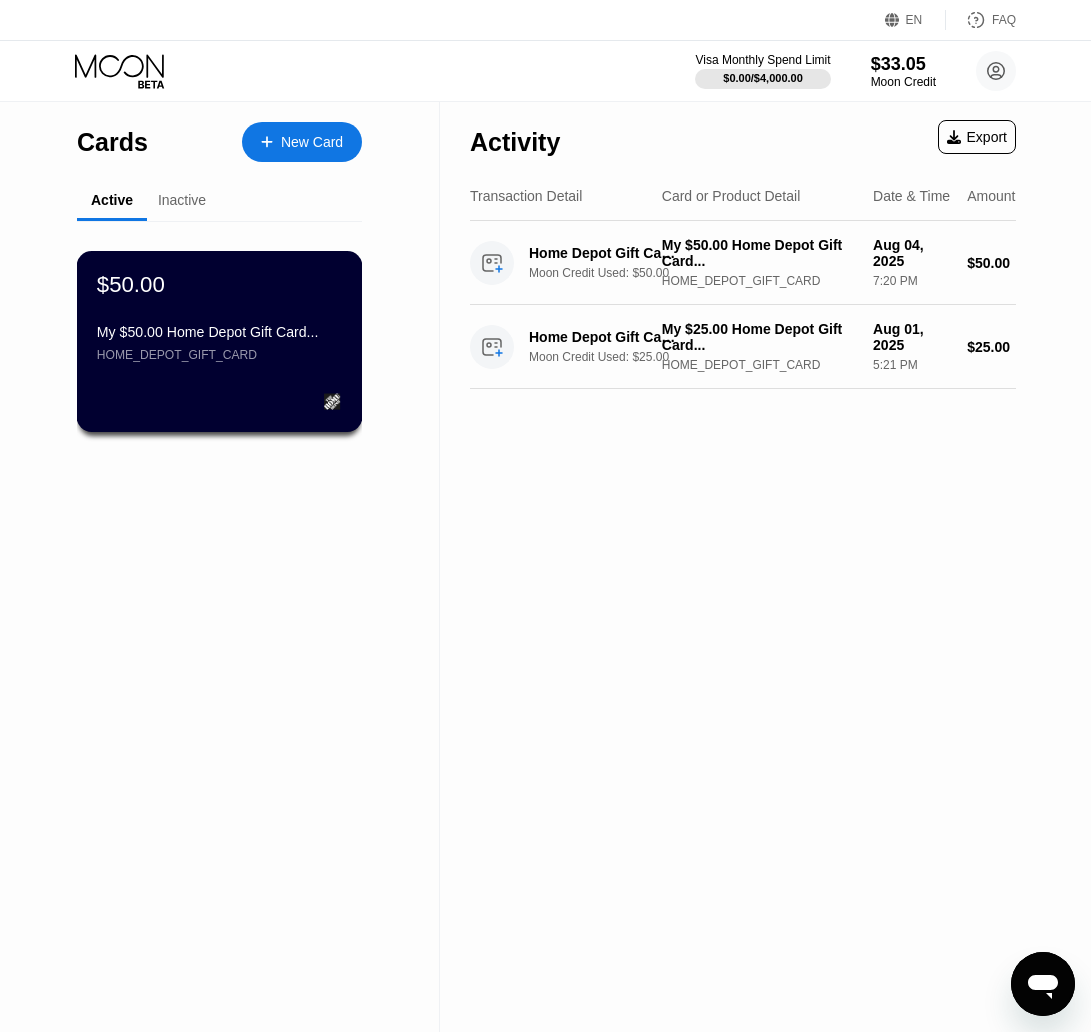 click on "$50.00" at bounding box center (219, 284) 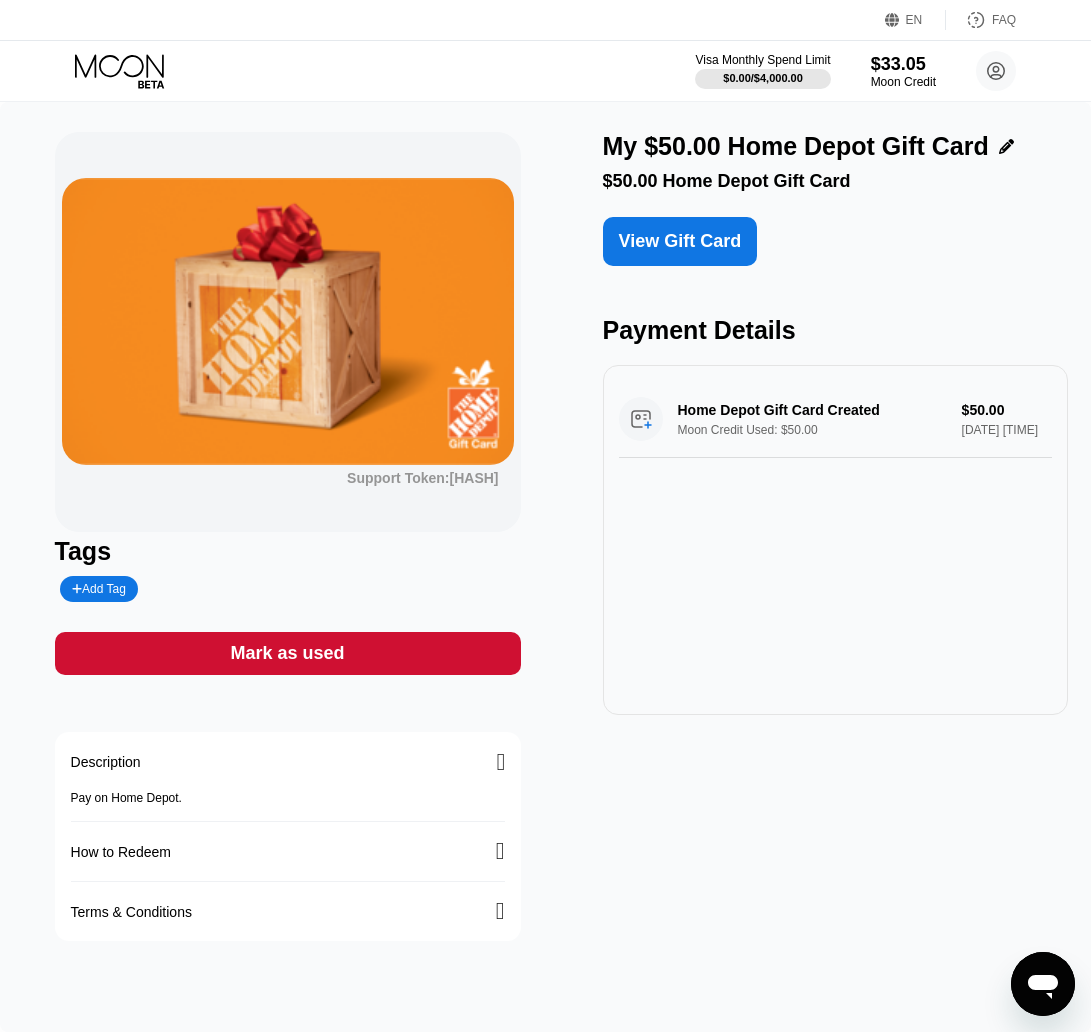 click on "Mark as used" at bounding box center [287, 653] 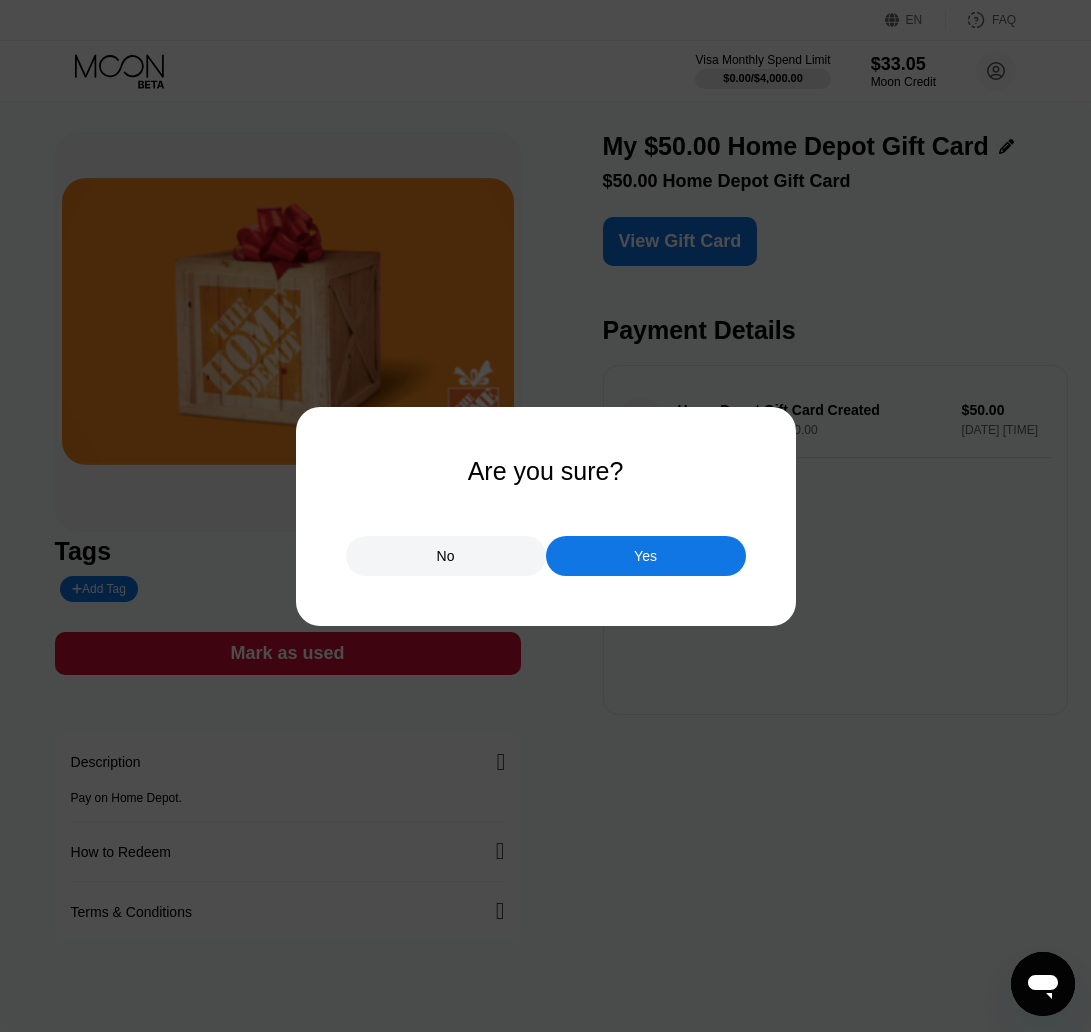 click on "Yes" at bounding box center [645, 556] 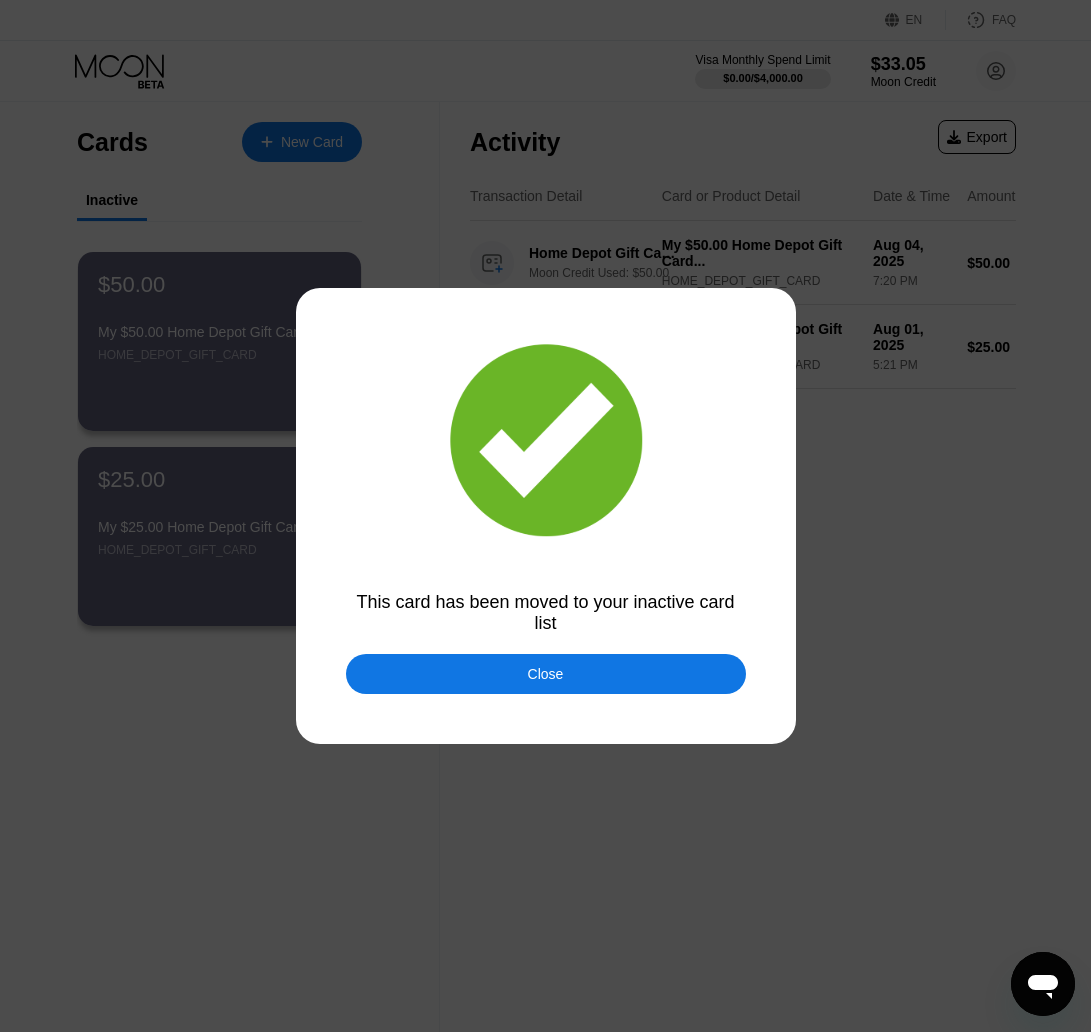 click on "Close" at bounding box center (546, 674) 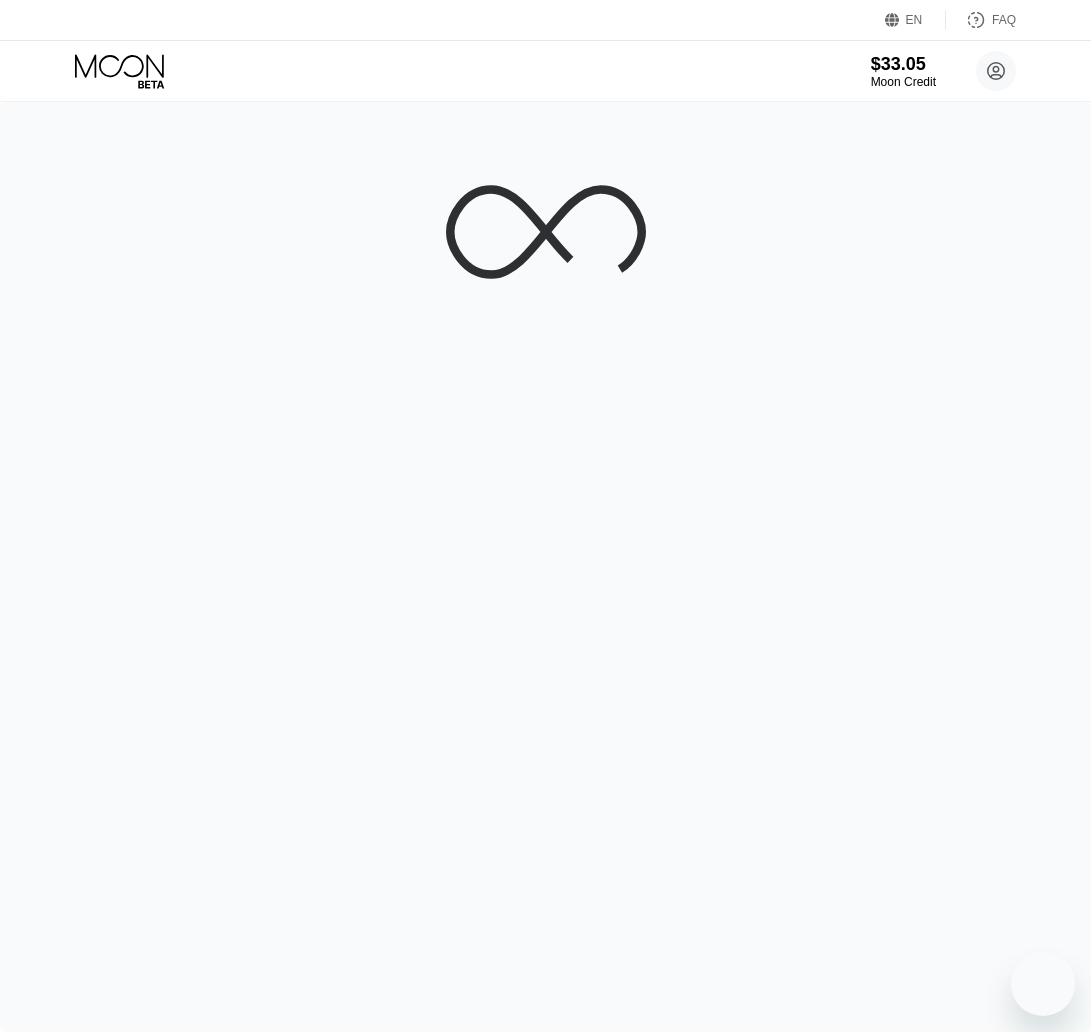 scroll, scrollTop: 0, scrollLeft: 0, axis: both 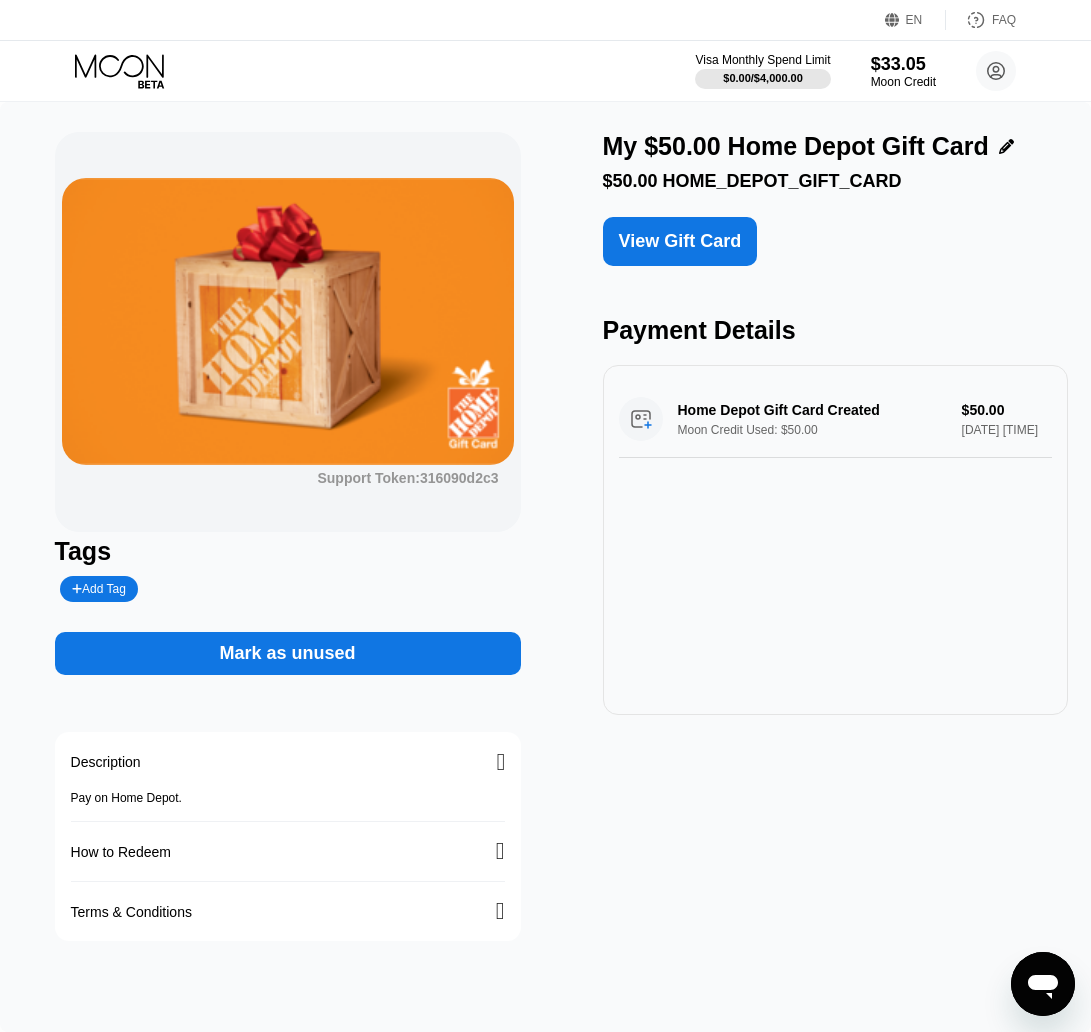 click on "Home Depot Gift Card Created Moon Credit Used: $50.00 $50.00 Aug 04, 2025 7:20 PM" at bounding box center (836, 540) 